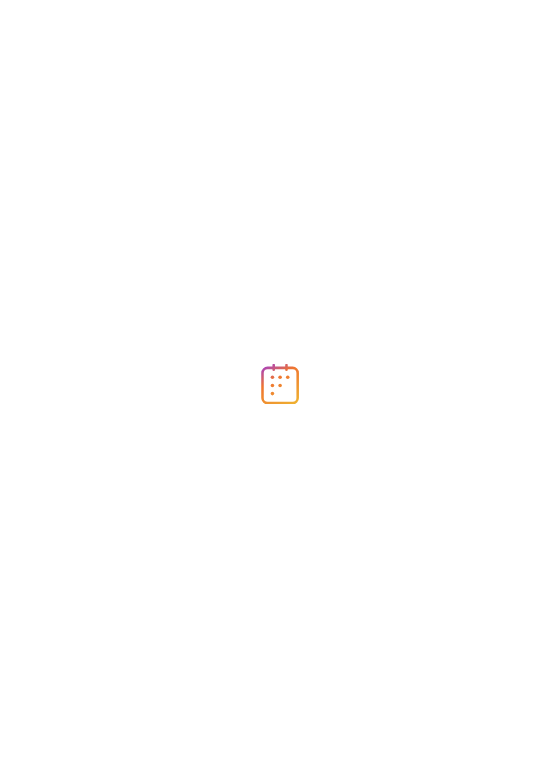 scroll, scrollTop: 0, scrollLeft: 0, axis: both 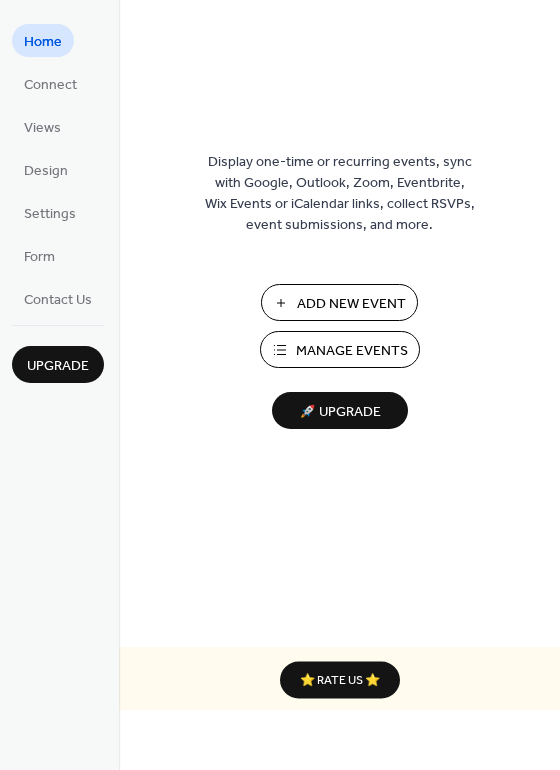 click on "Add New Event" at bounding box center [351, 304] 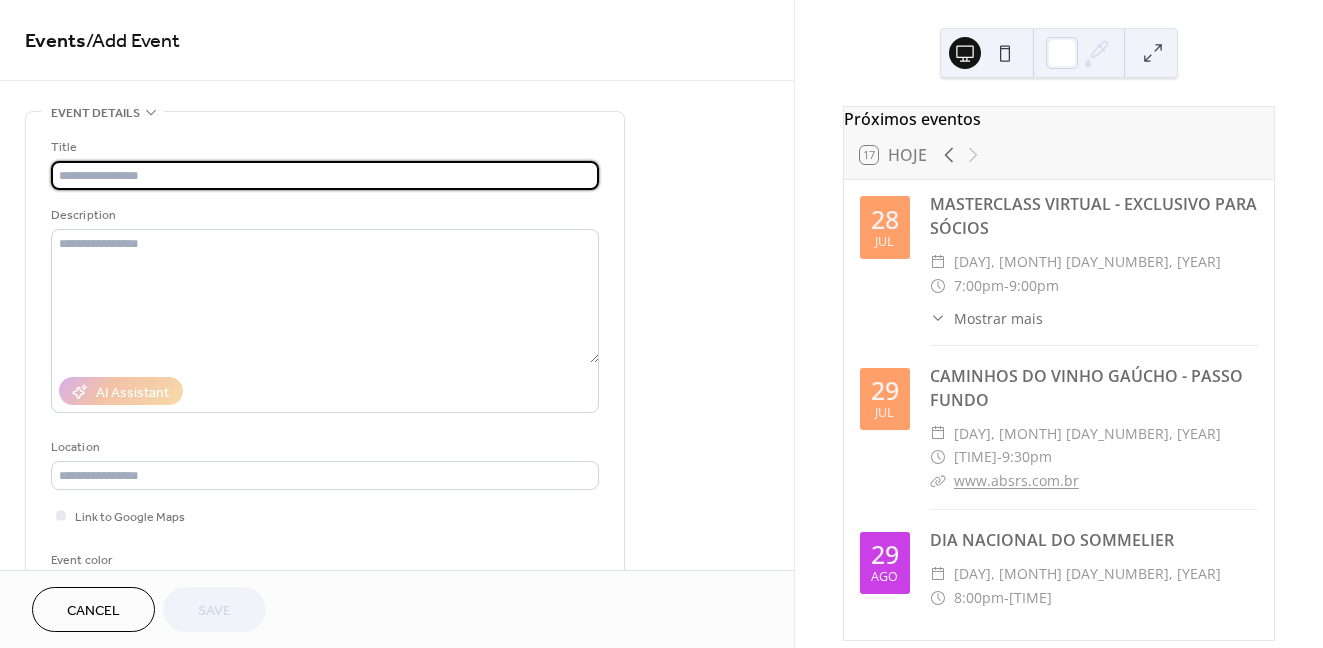 scroll, scrollTop: 0, scrollLeft: 0, axis: both 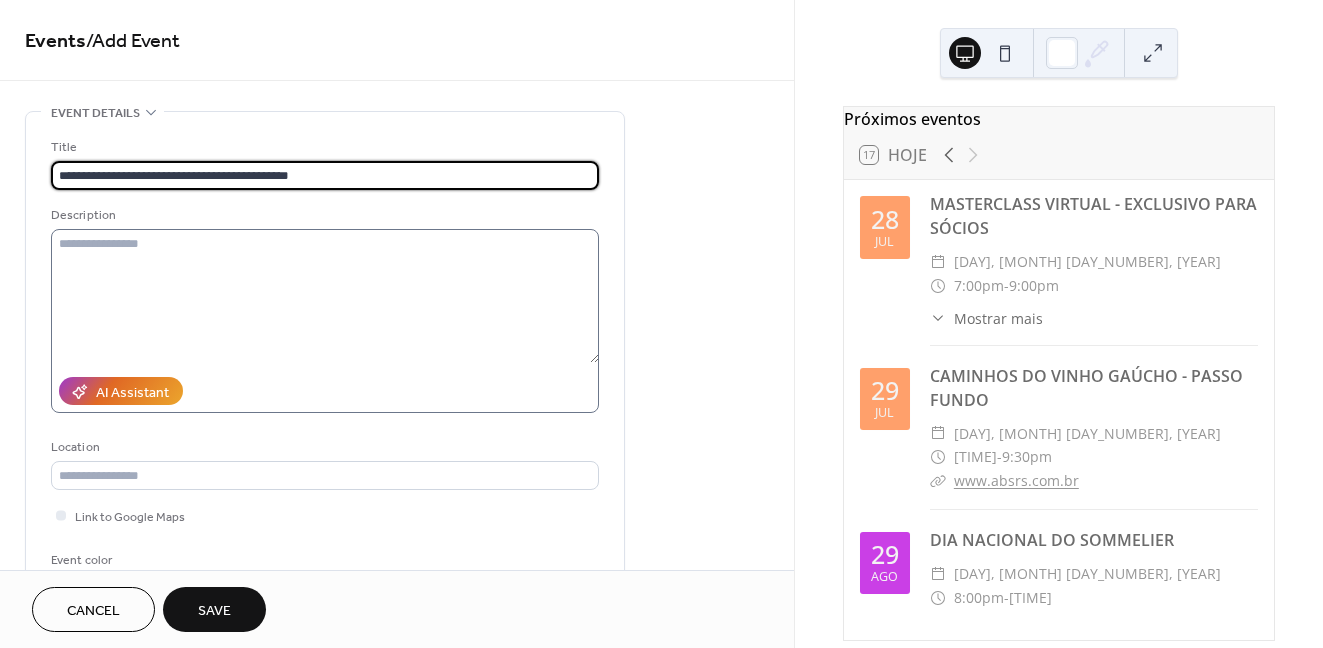 type on "**********" 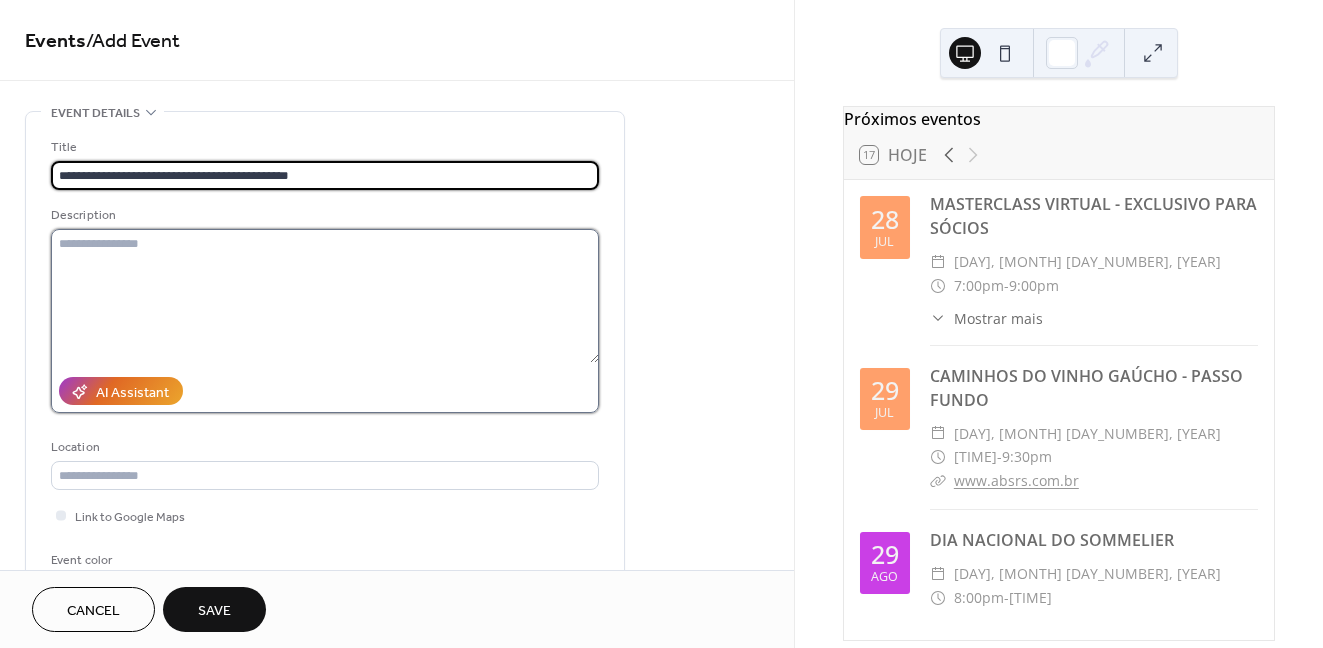 click at bounding box center [325, 296] 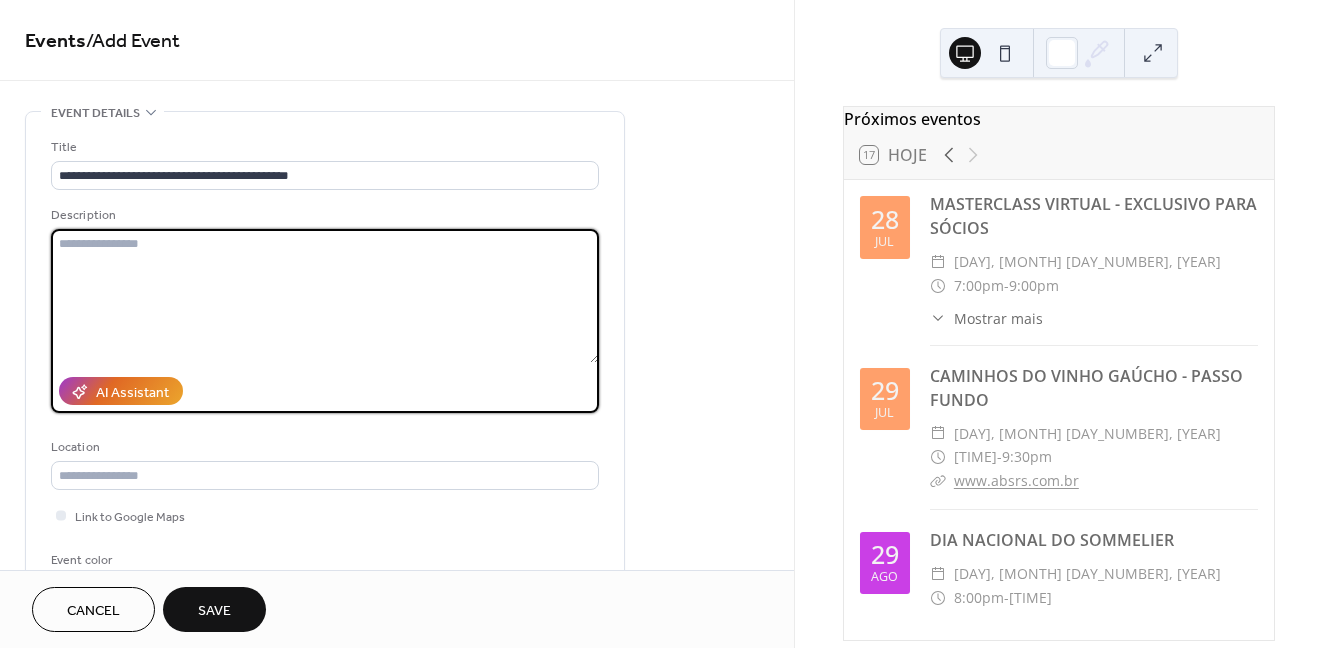 paste on "**********" 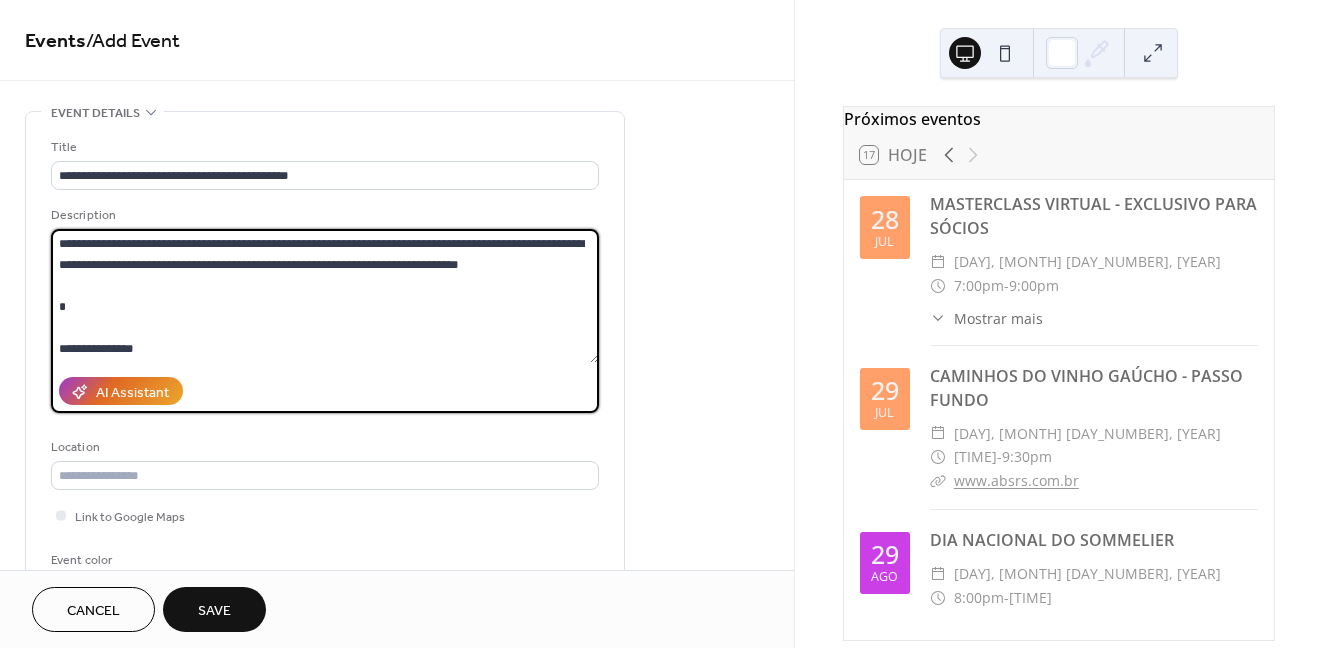 scroll, scrollTop: 417, scrollLeft: 0, axis: vertical 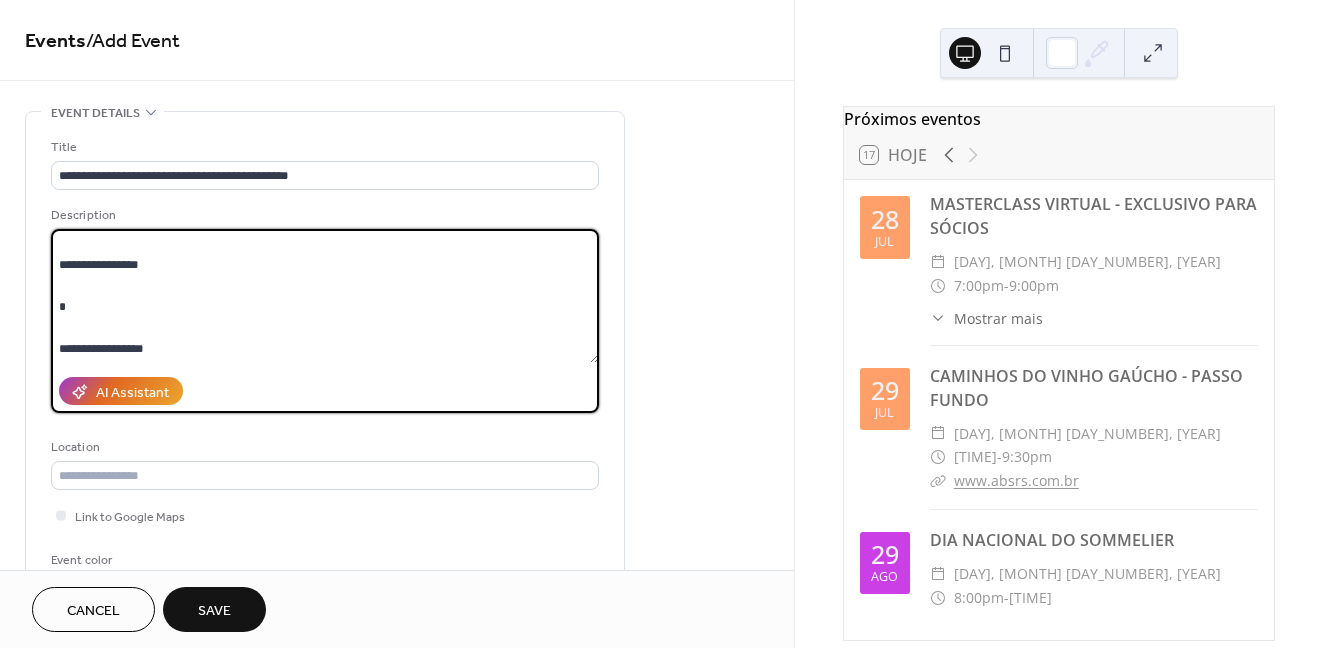drag, startPoint x: 188, startPoint y: 360, endPoint x: 49, endPoint y: 272, distance: 164.51443 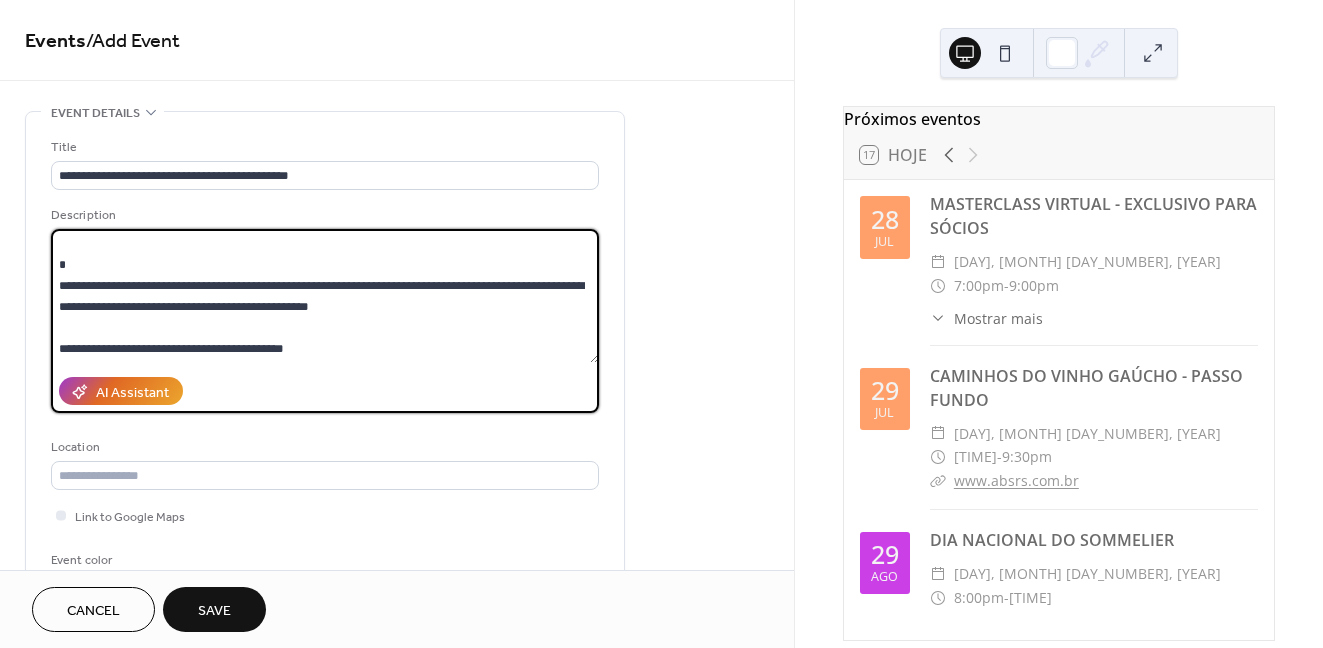 scroll, scrollTop: 336, scrollLeft: 0, axis: vertical 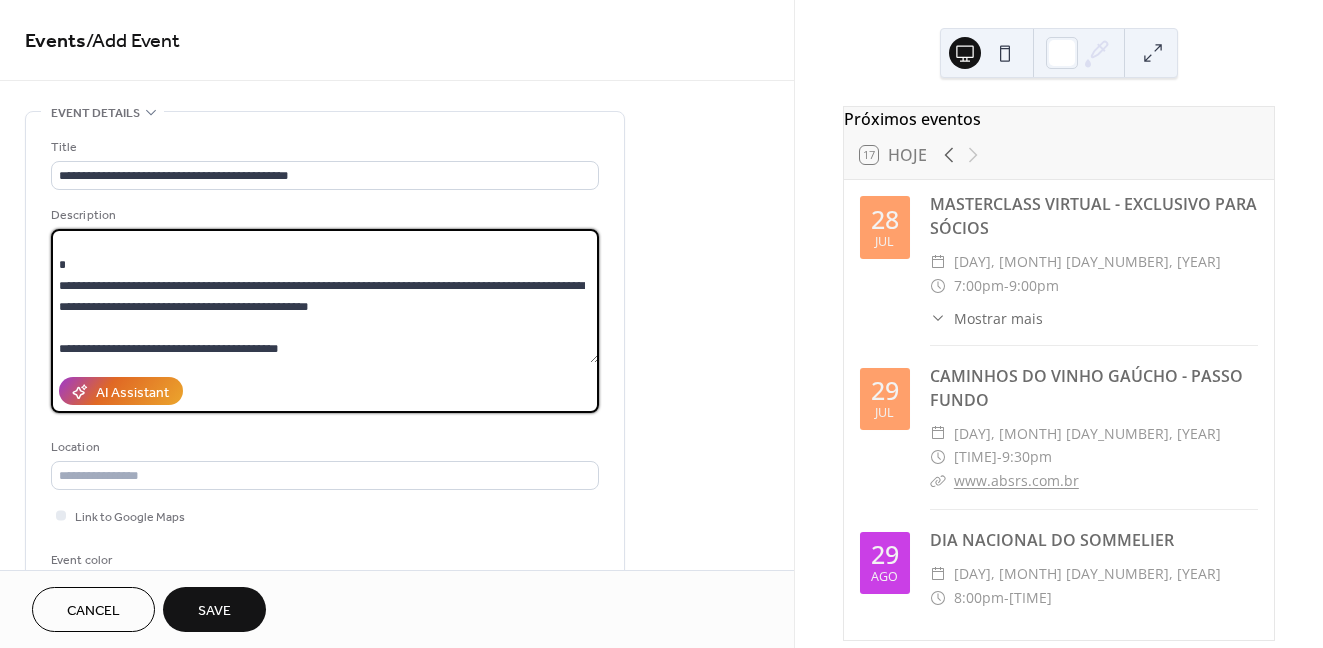 drag, startPoint x: 61, startPoint y: 241, endPoint x: 382, endPoint y: 347, distance: 338.04883 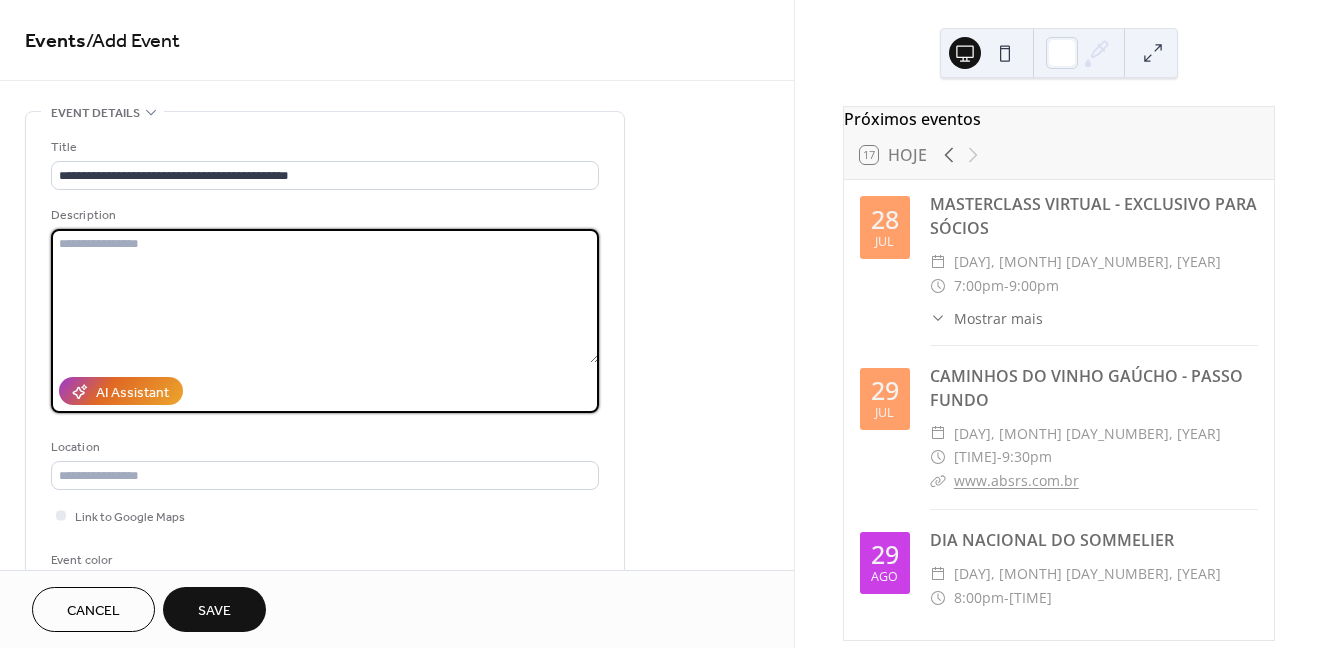 scroll, scrollTop: 0, scrollLeft: 0, axis: both 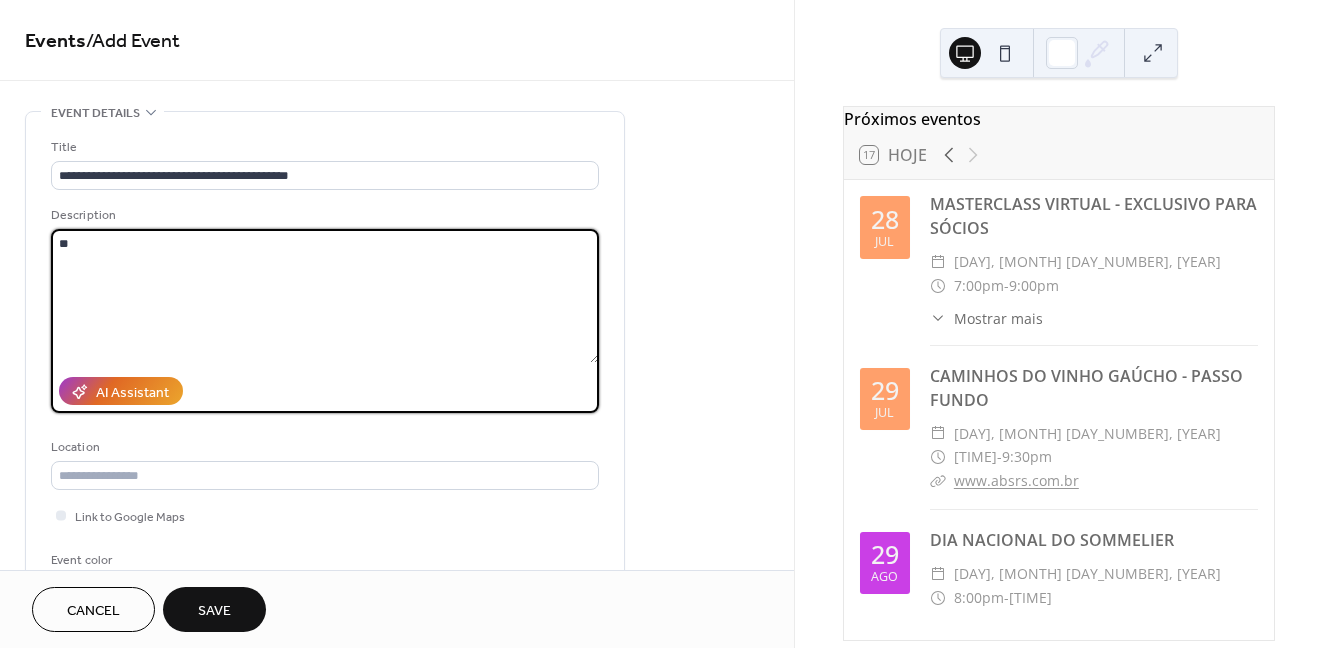 type on "*" 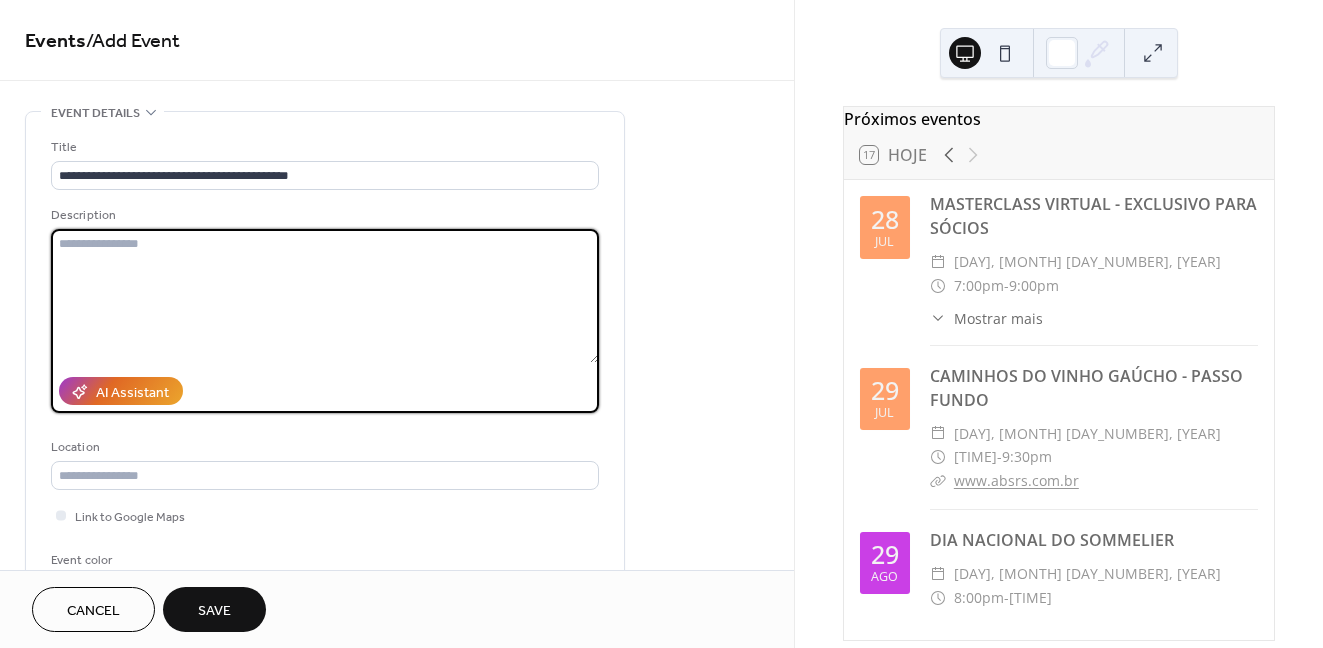 paste on "**********" 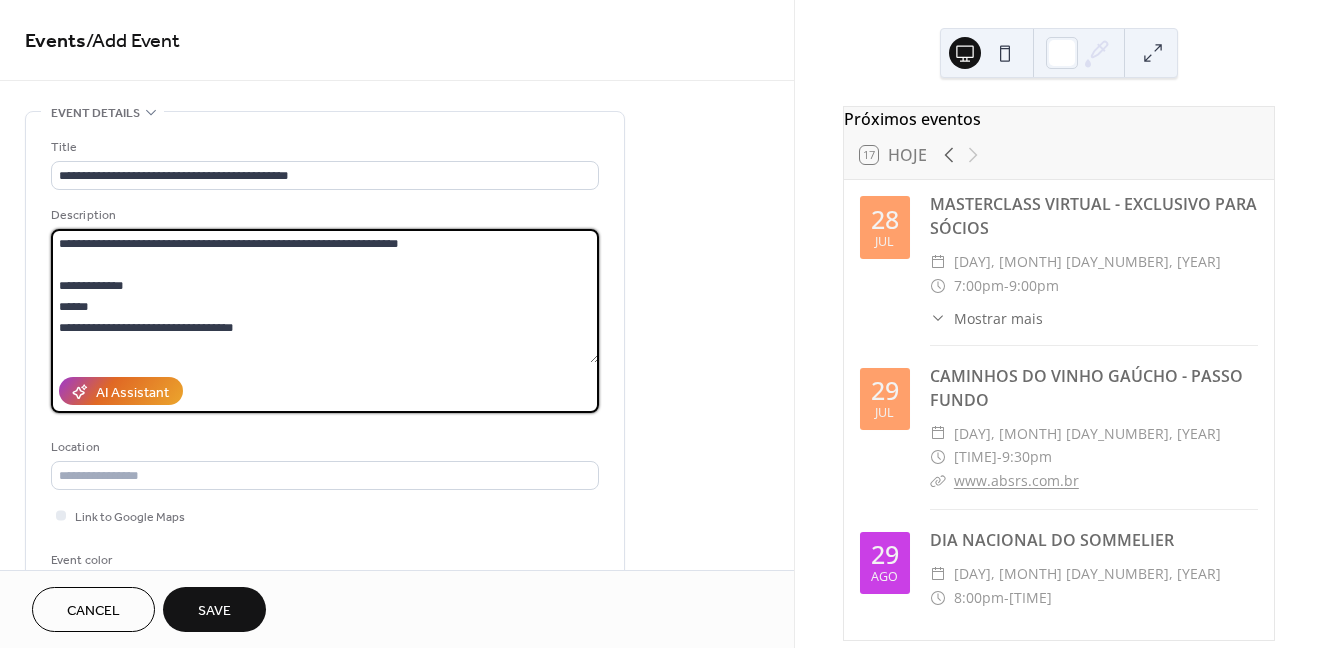 scroll, scrollTop: 207, scrollLeft: 0, axis: vertical 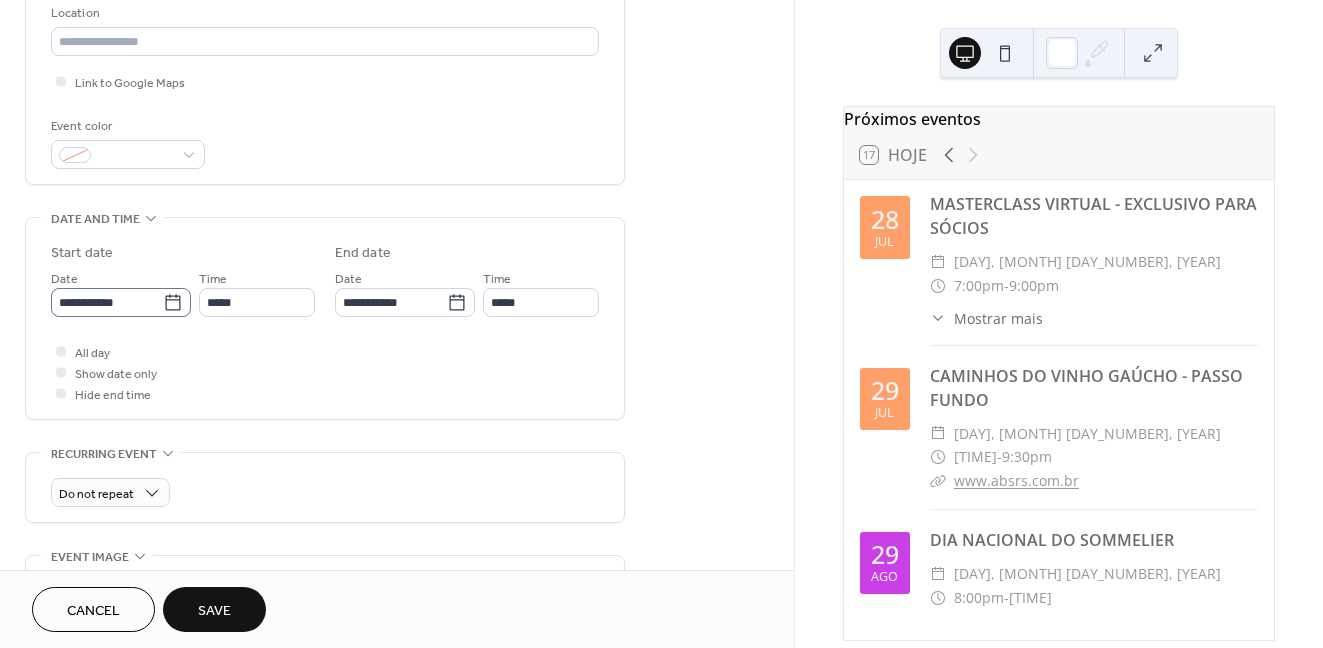 type on "**********" 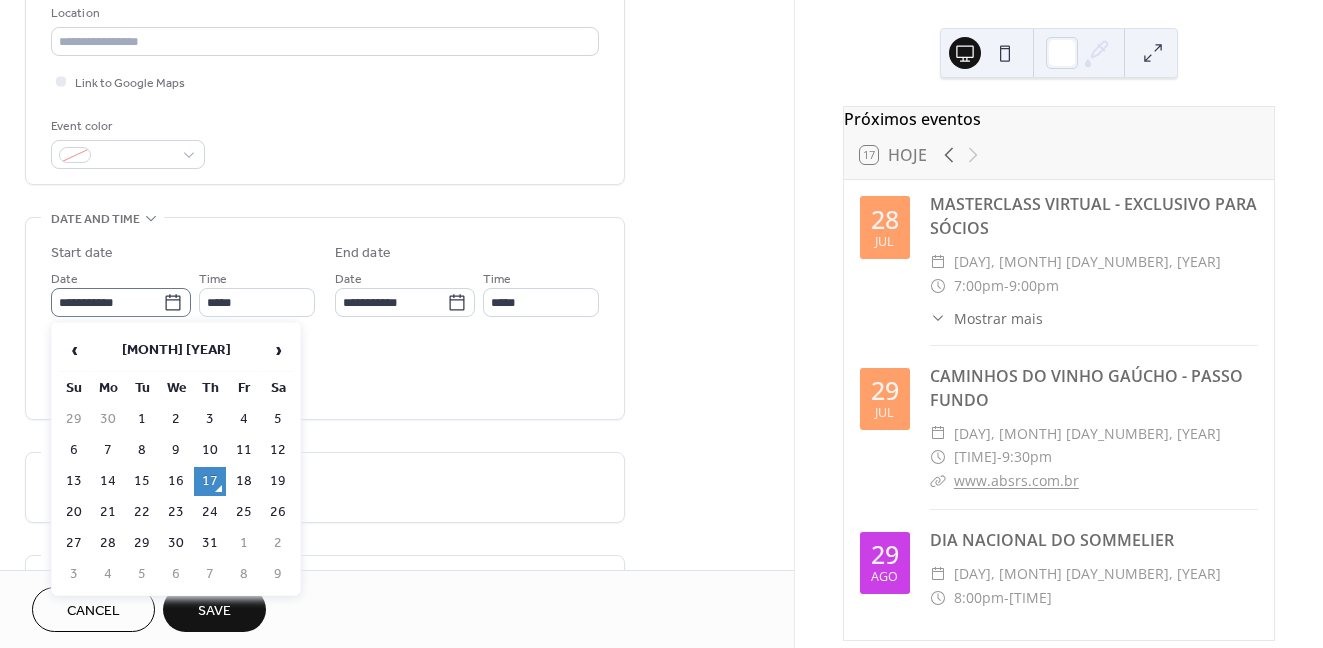 click 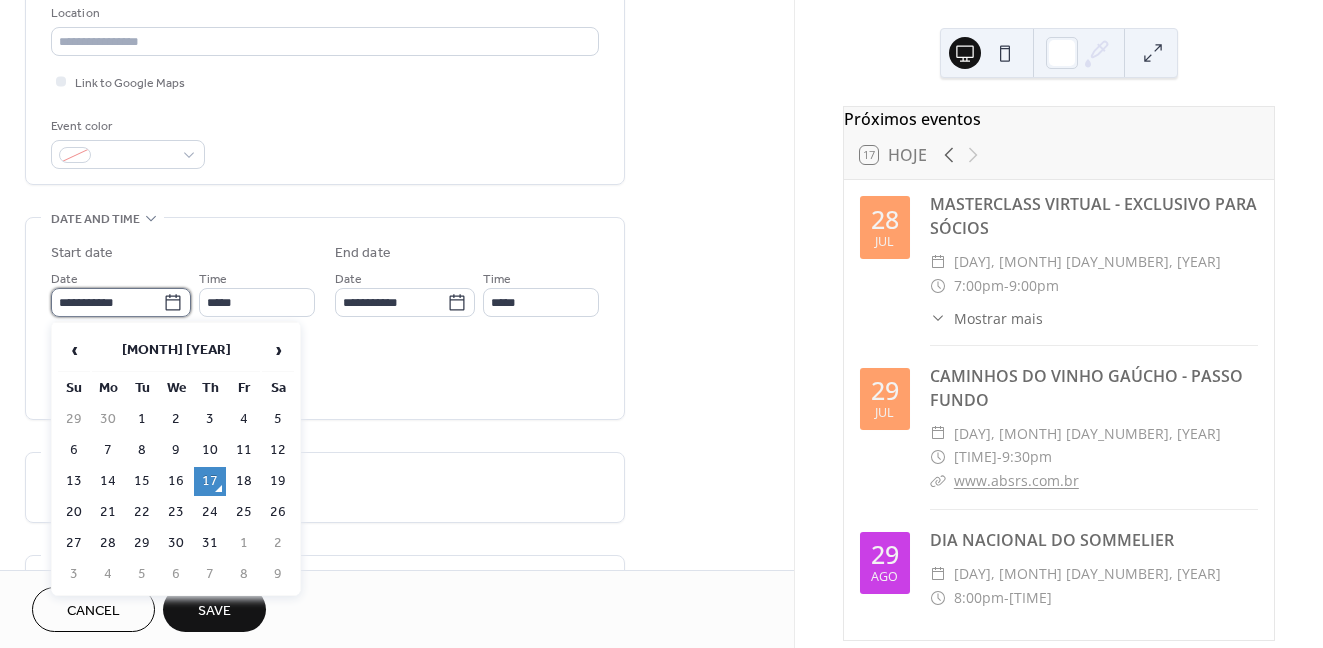 click on "**********" at bounding box center [107, 302] 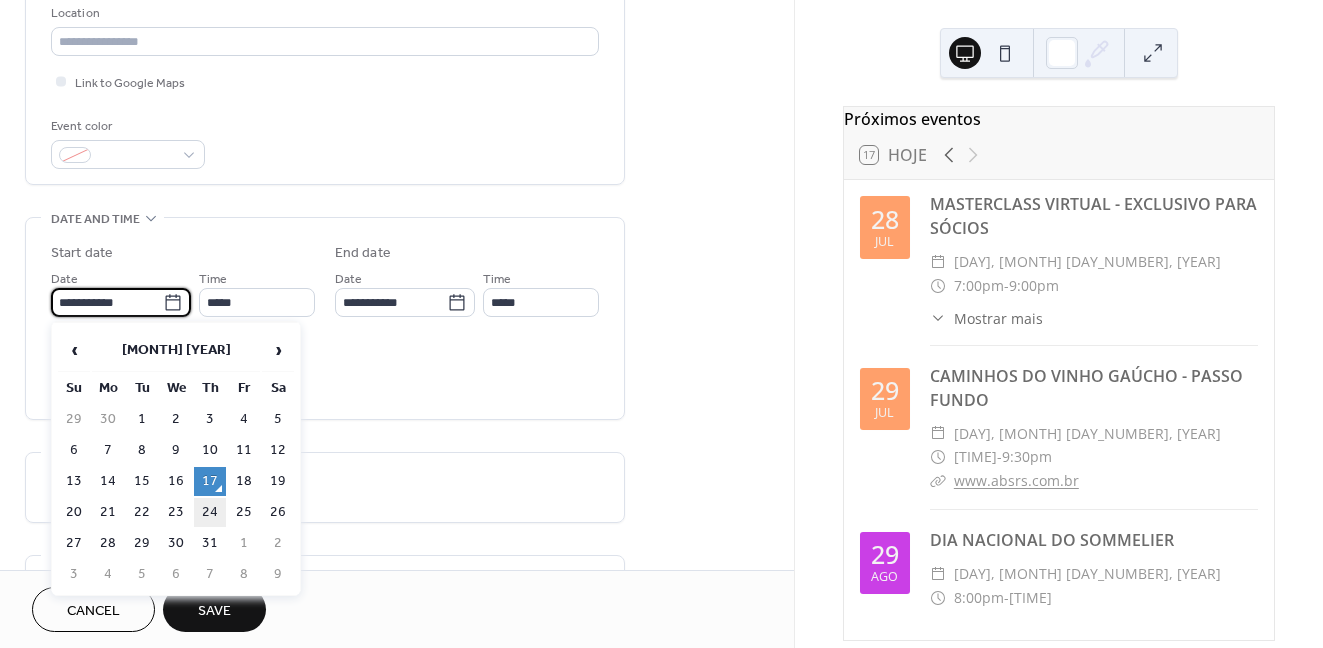 click on "24" at bounding box center (210, 512) 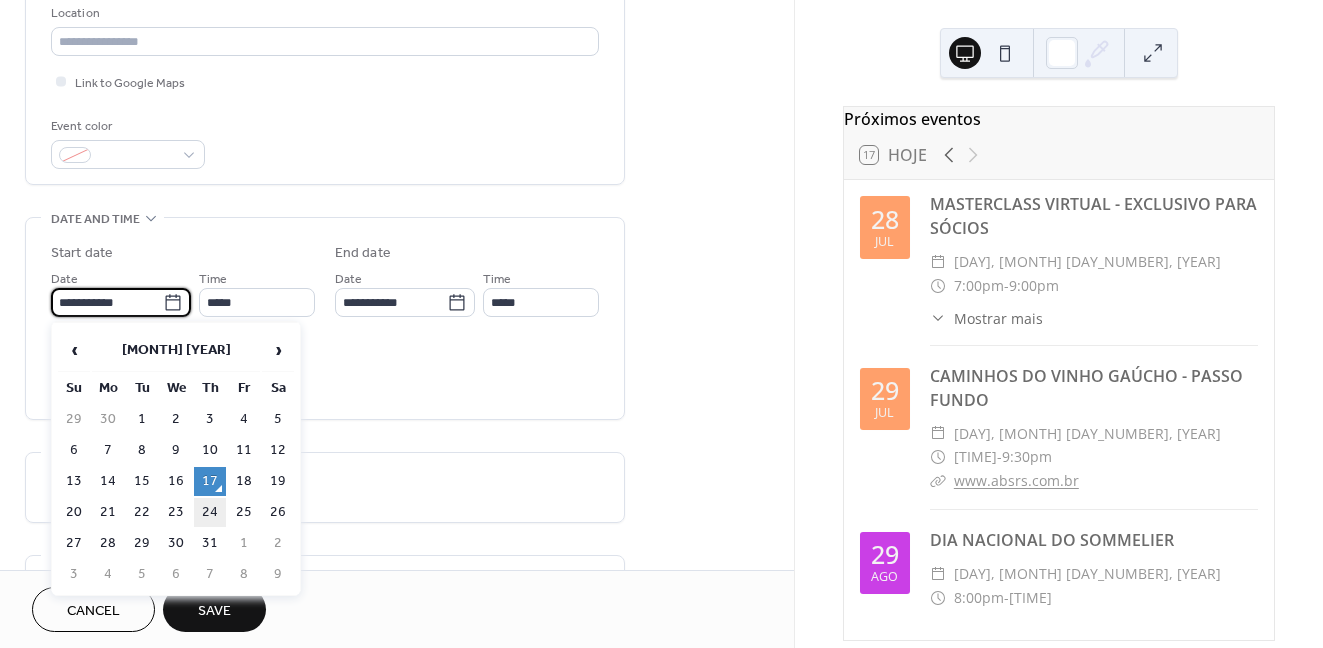 type on "**********" 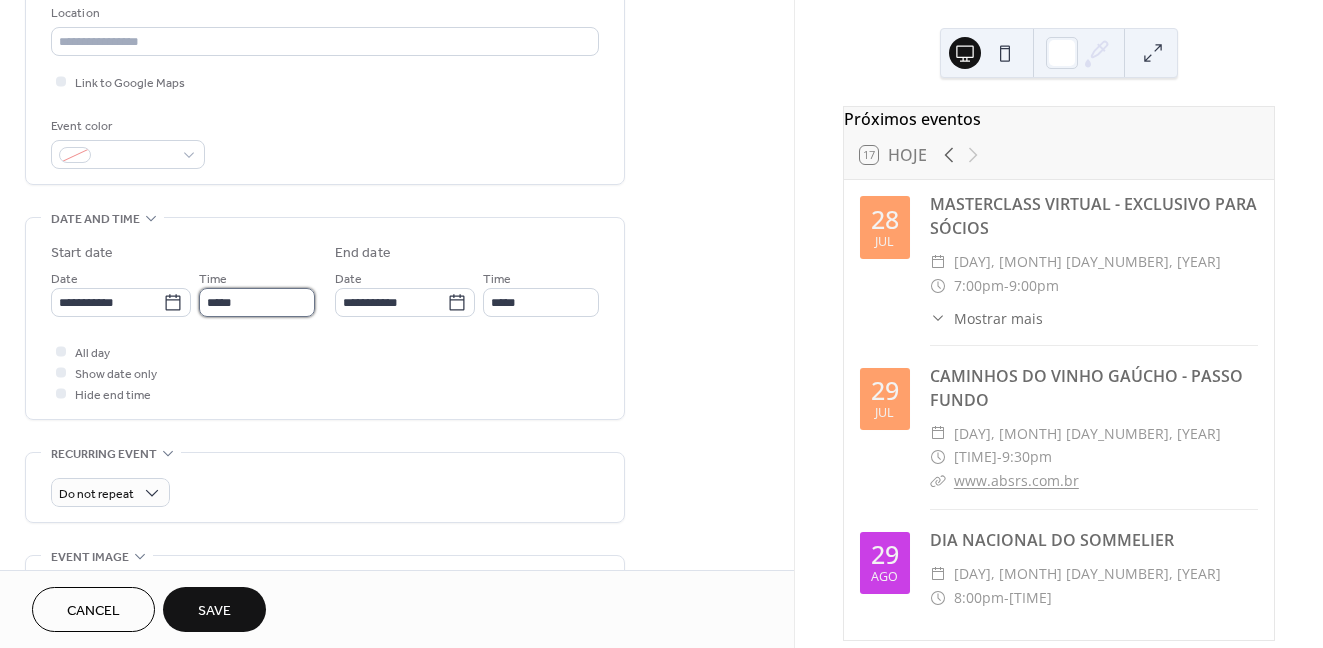 click on "*****" at bounding box center [257, 302] 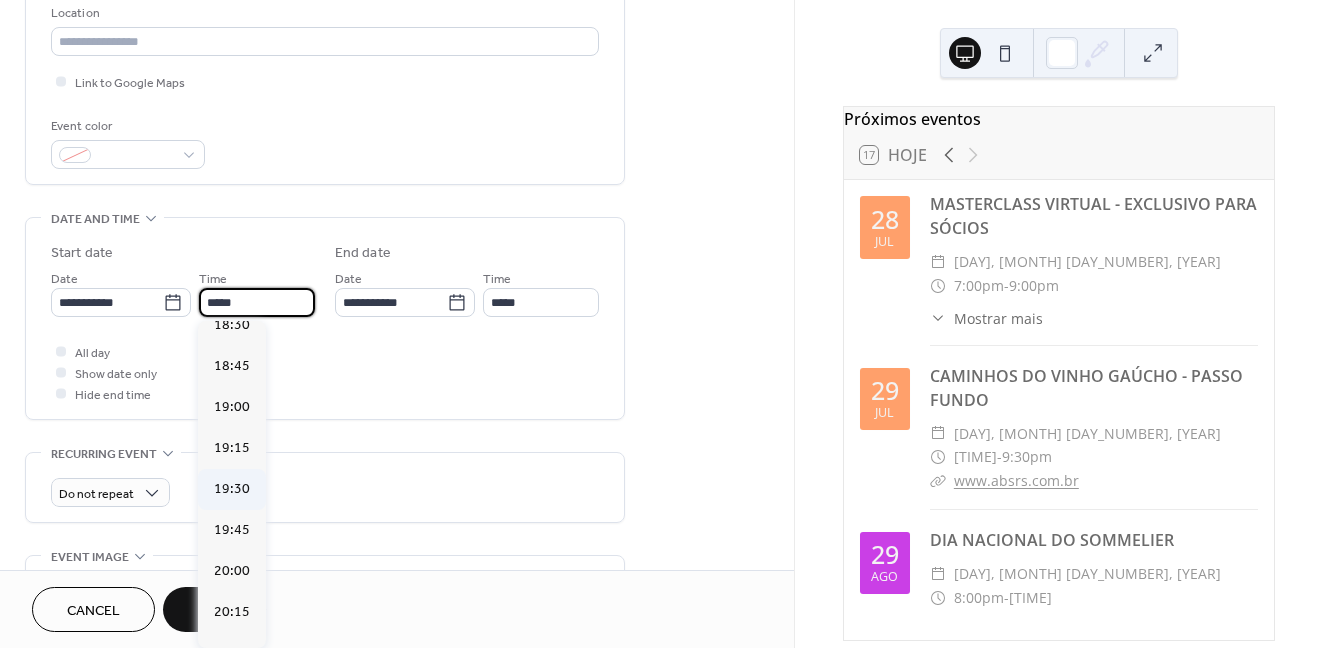 scroll, scrollTop: 3041, scrollLeft: 0, axis: vertical 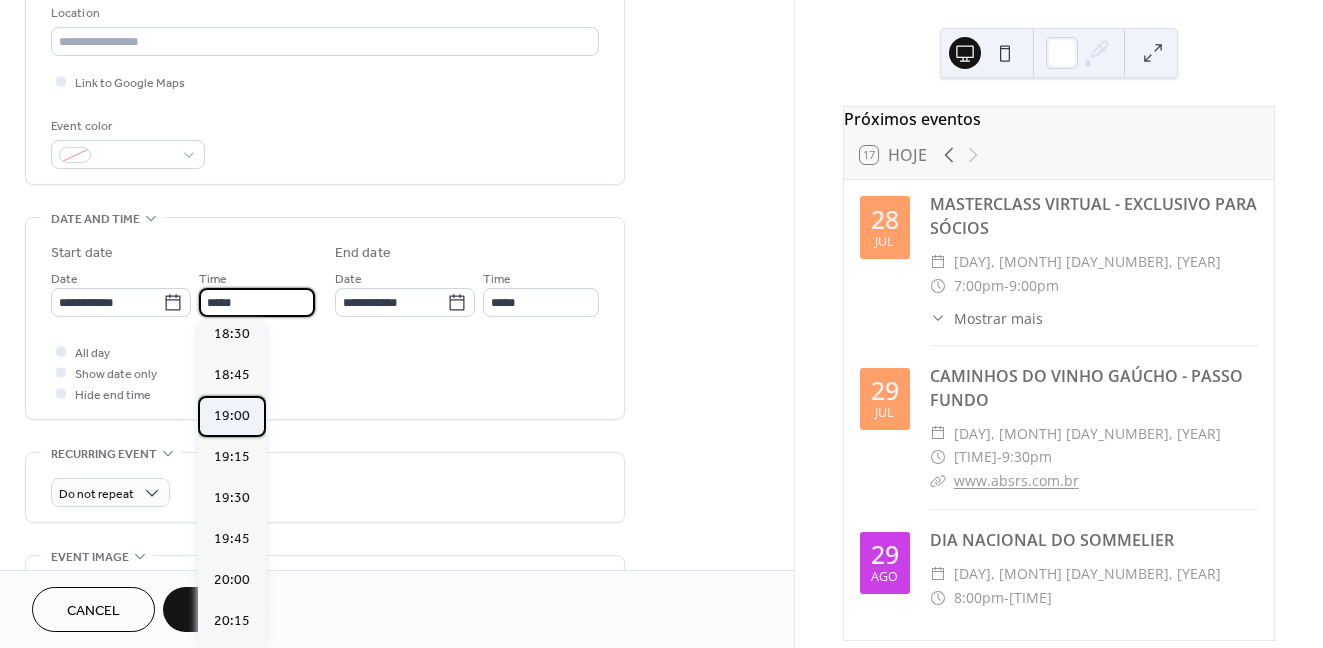 click on "19:00" at bounding box center [232, 416] 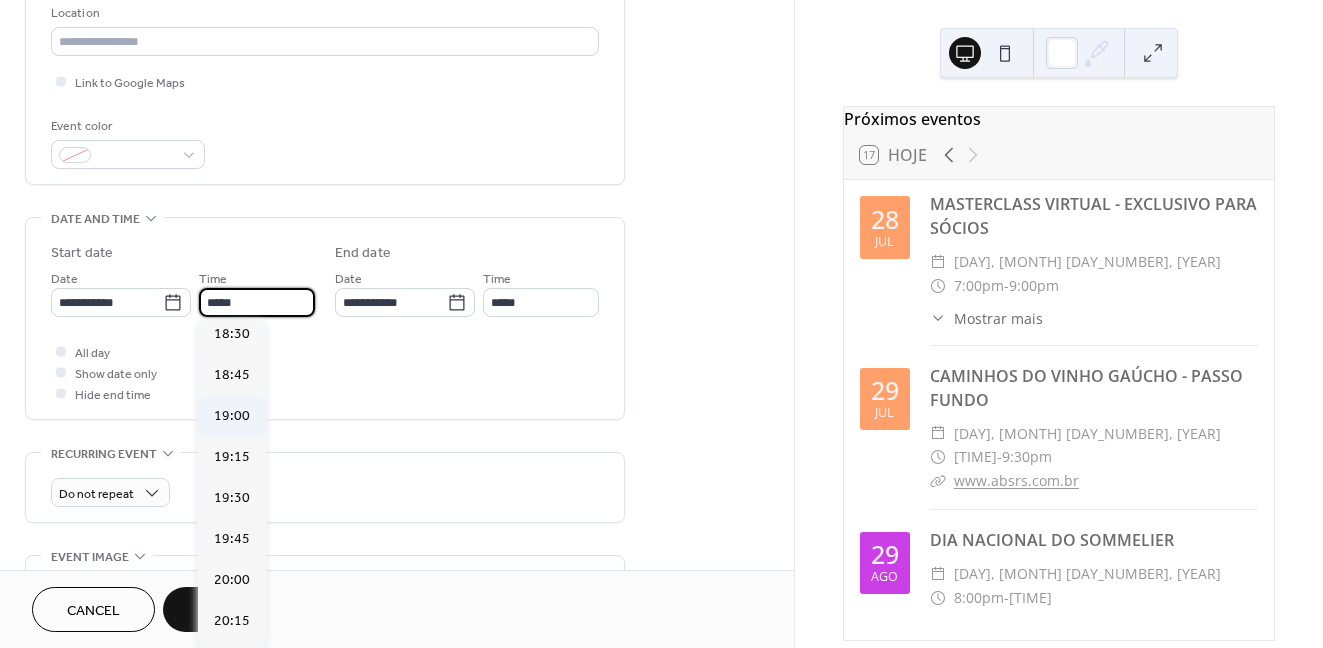 type on "*****" 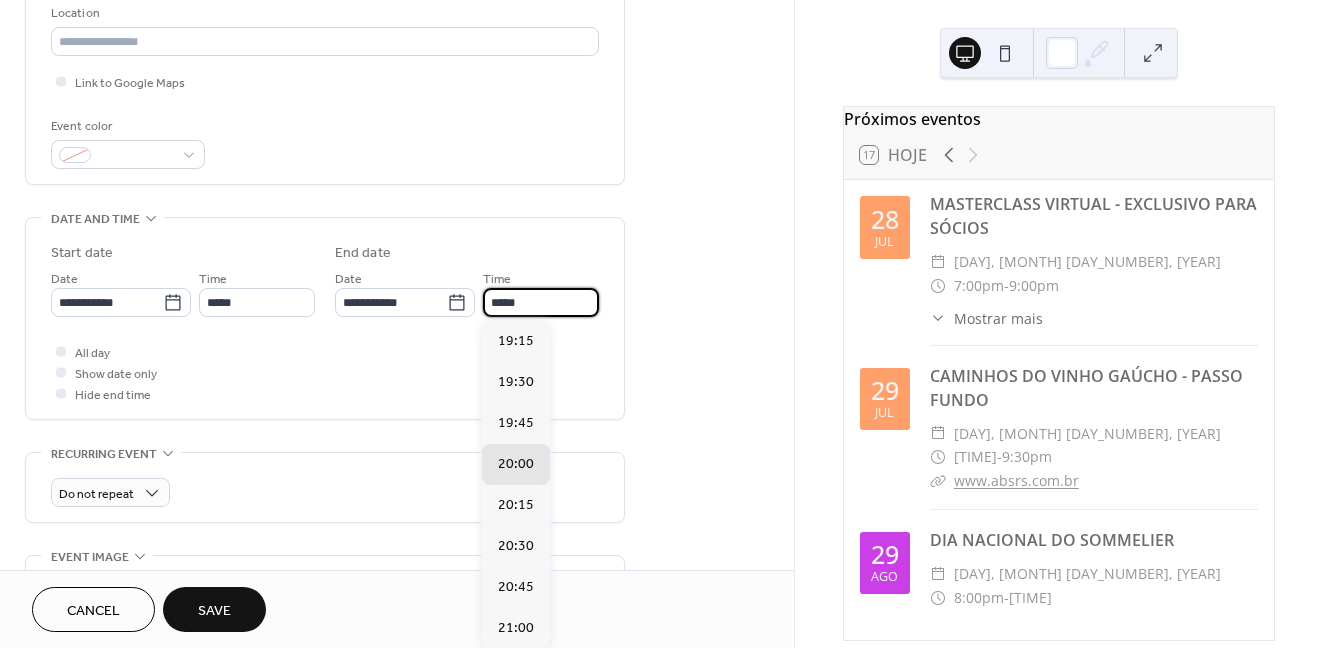 click on "*****" at bounding box center [541, 302] 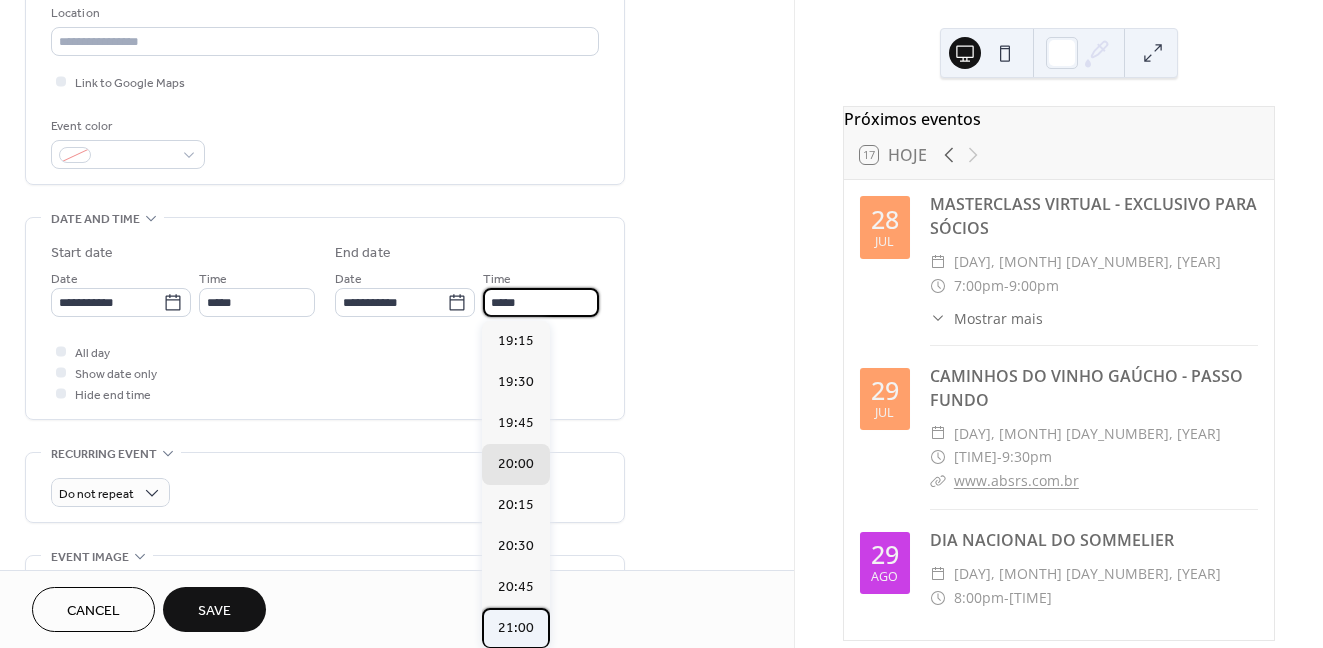 click on "21:00" at bounding box center (516, 628) 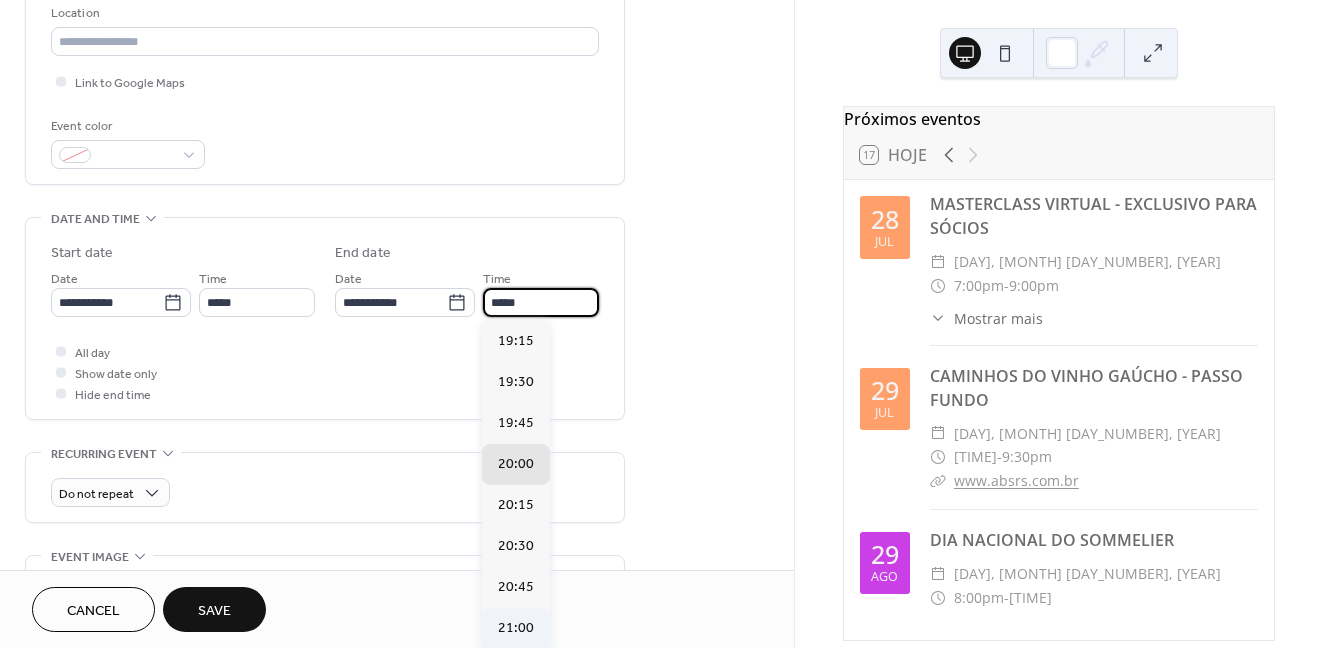 type on "*****" 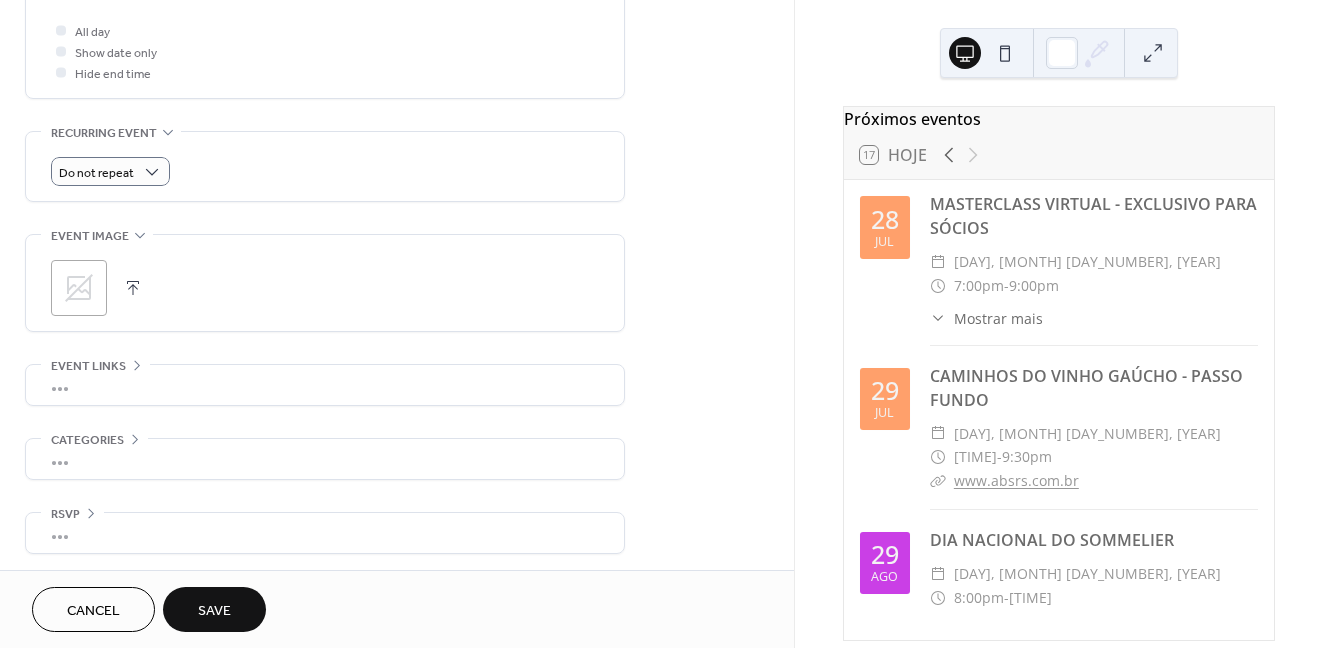 scroll, scrollTop: 759, scrollLeft: 0, axis: vertical 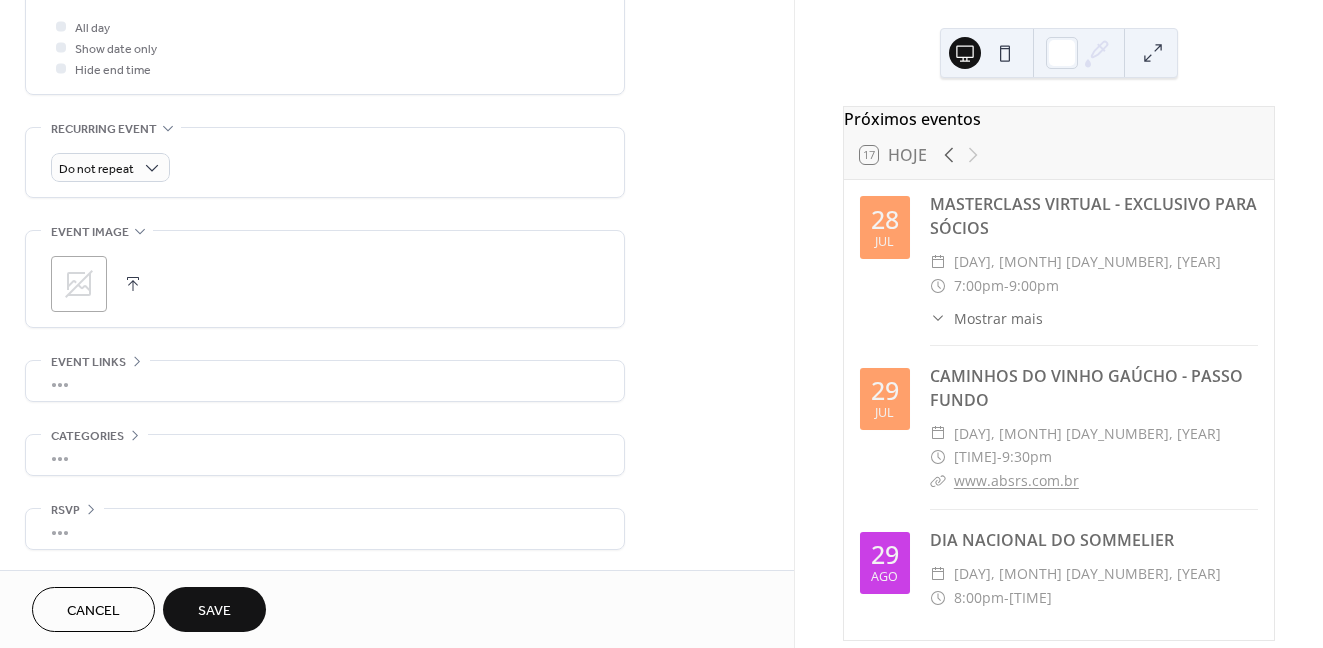 click 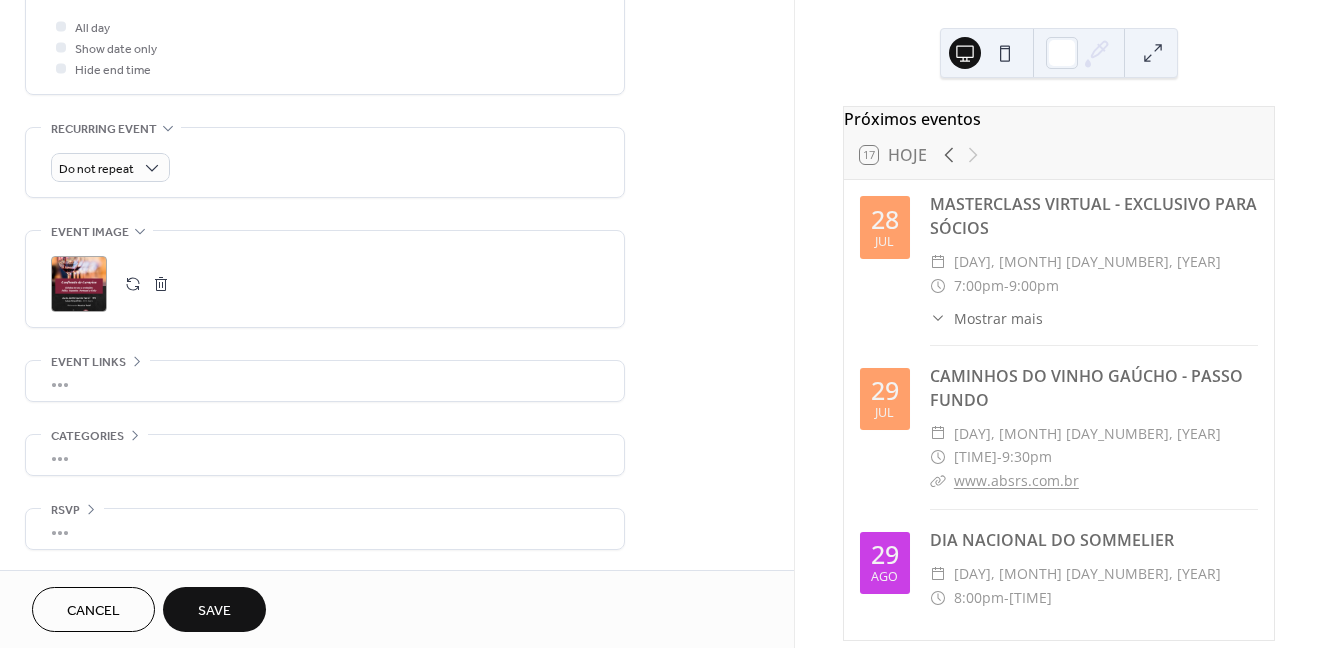 click on "•••" at bounding box center [325, 381] 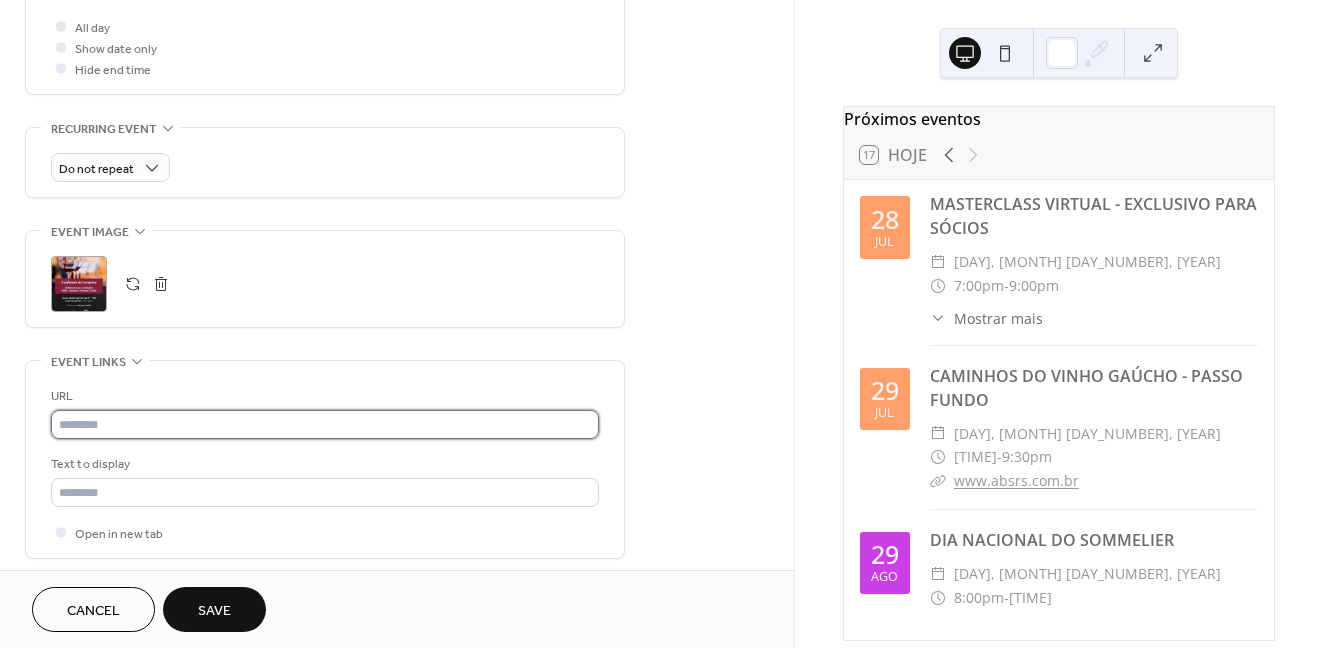click at bounding box center (325, 424) 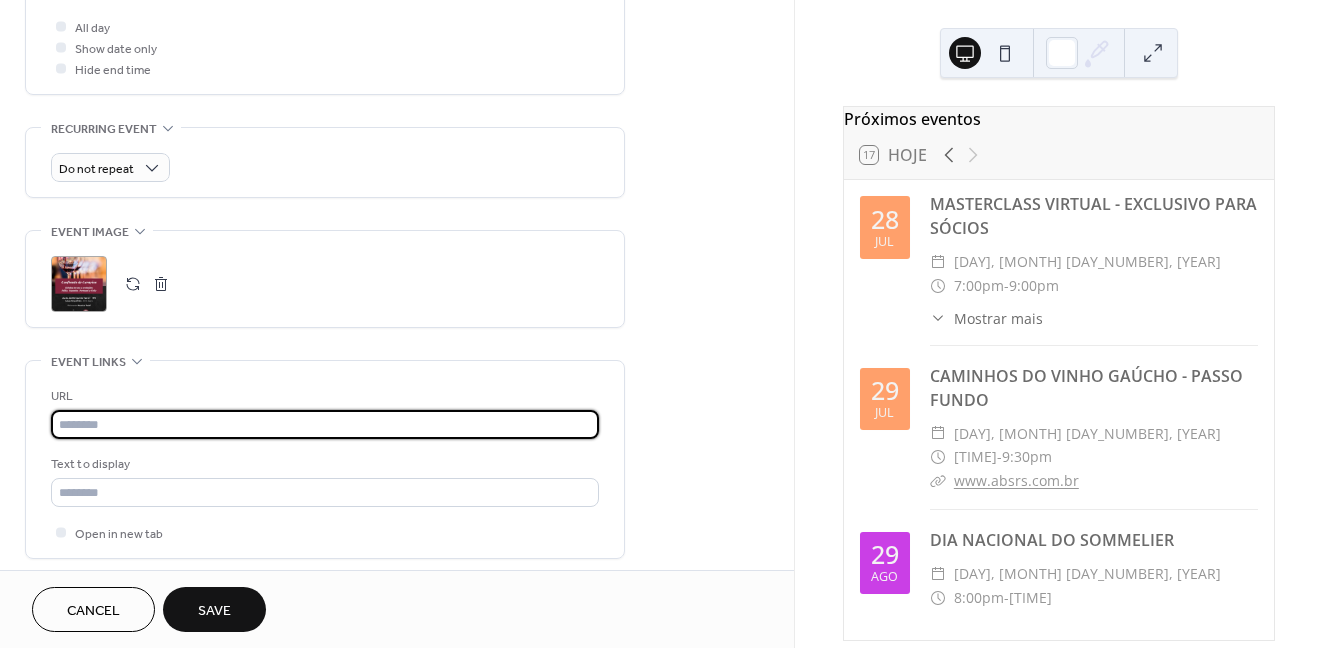 paste on "**********" 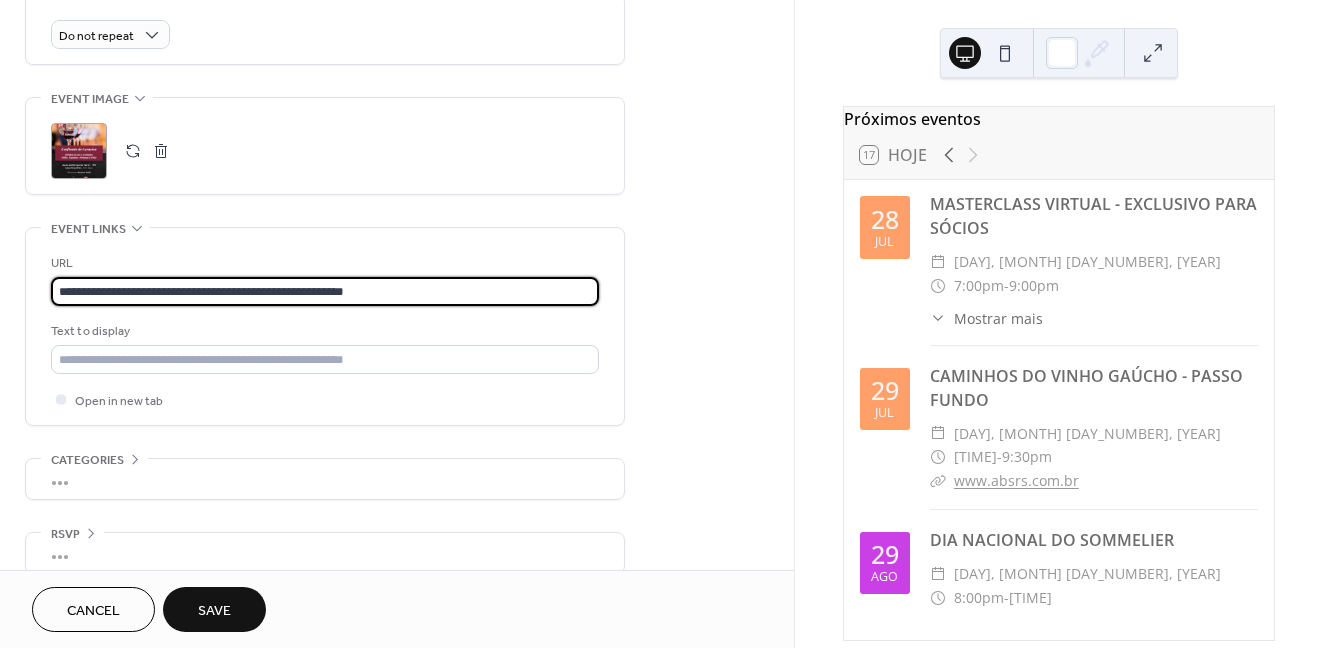 scroll, scrollTop: 916, scrollLeft: 0, axis: vertical 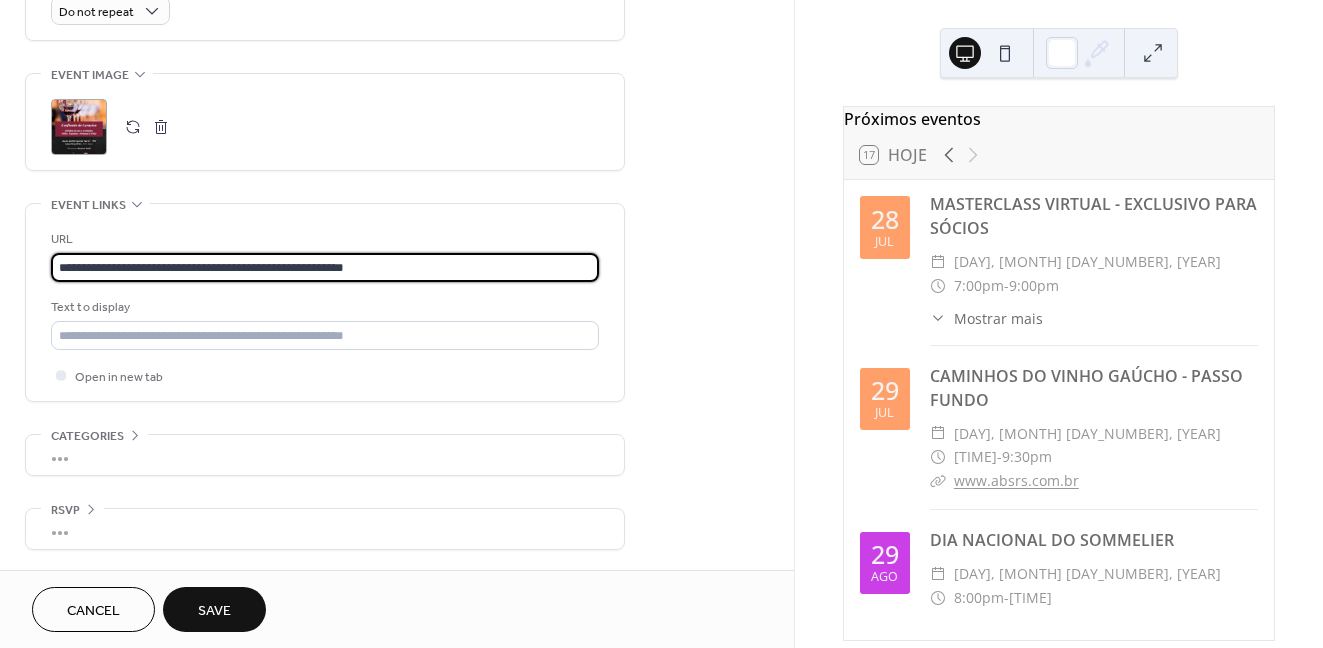 type on "**********" 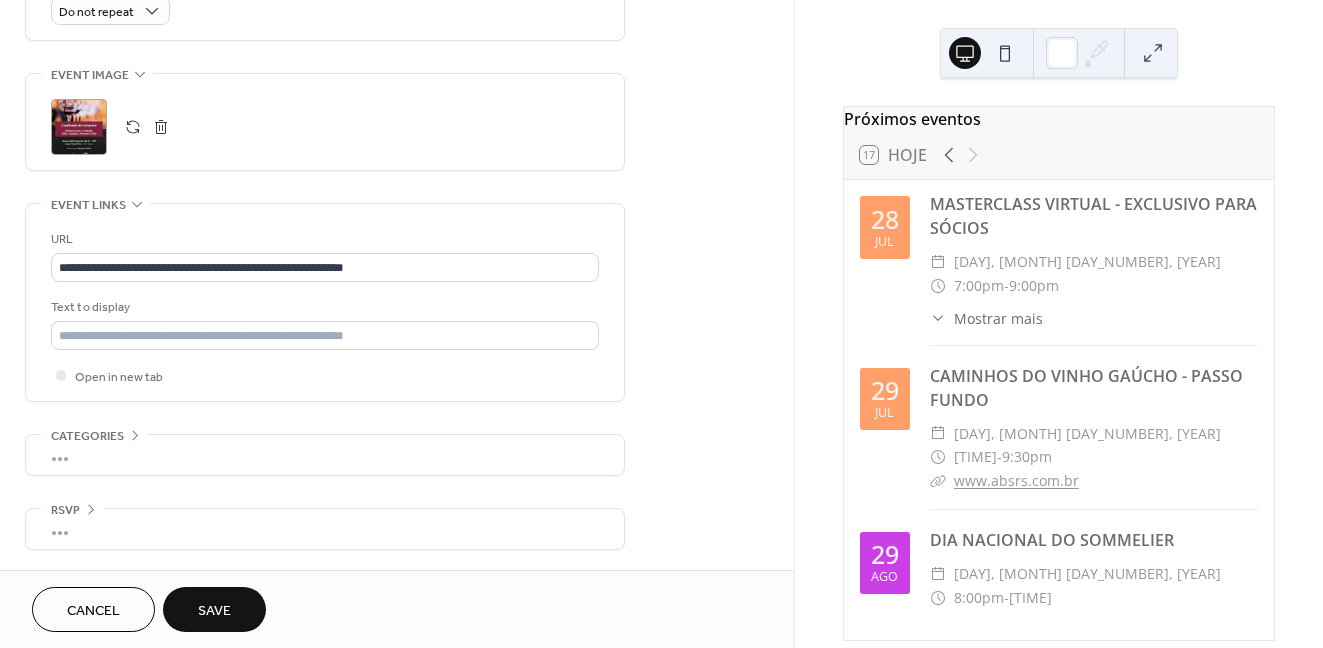 click on "Save" at bounding box center [214, 611] 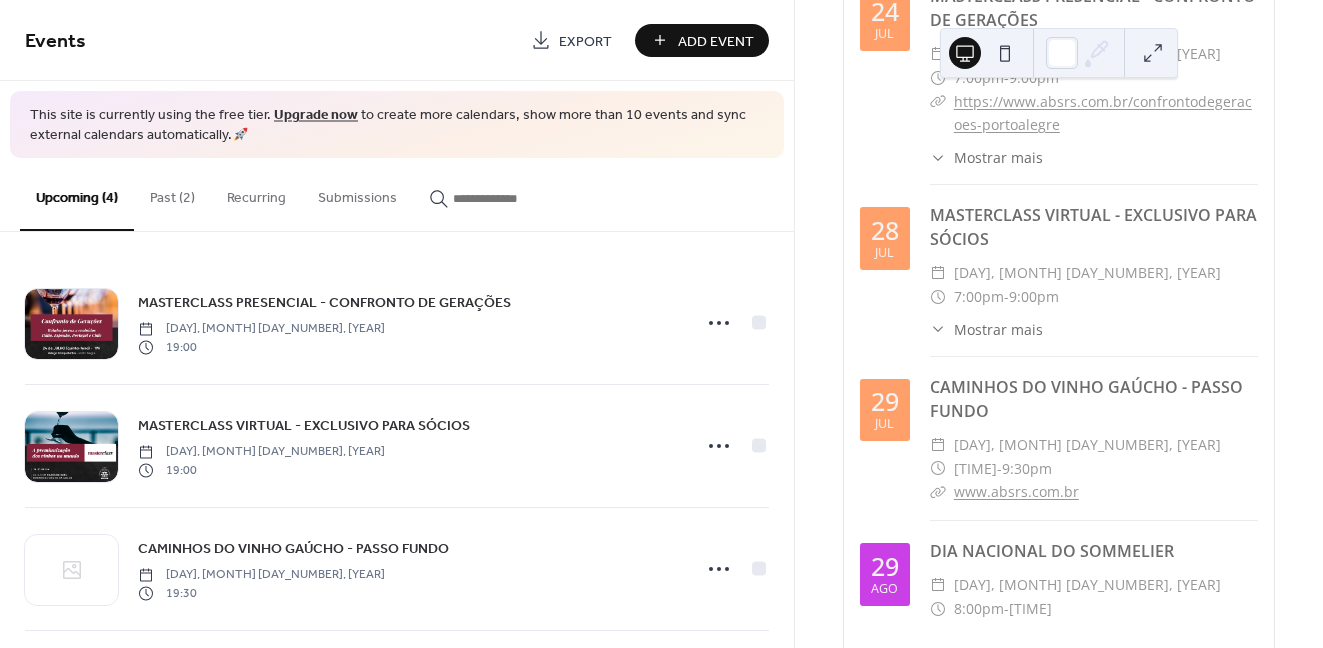 scroll, scrollTop: 301, scrollLeft: 0, axis: vertical 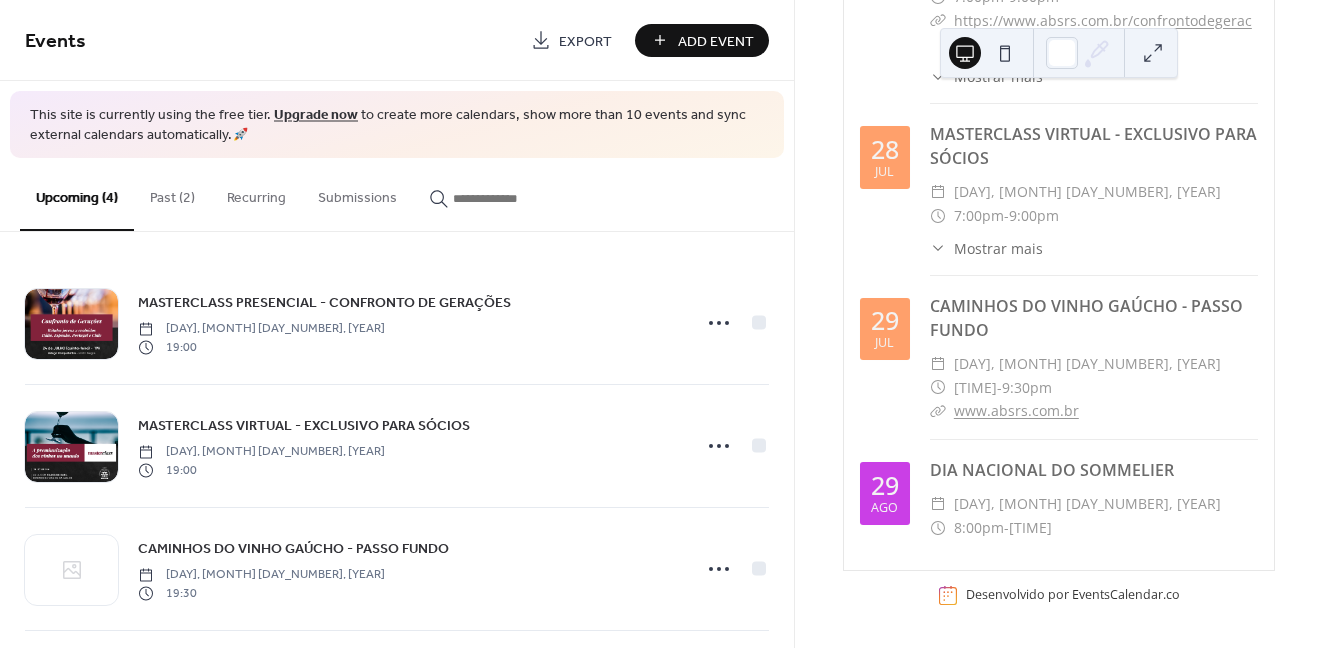 click on "Add Event" at bounding box center (716, 41) 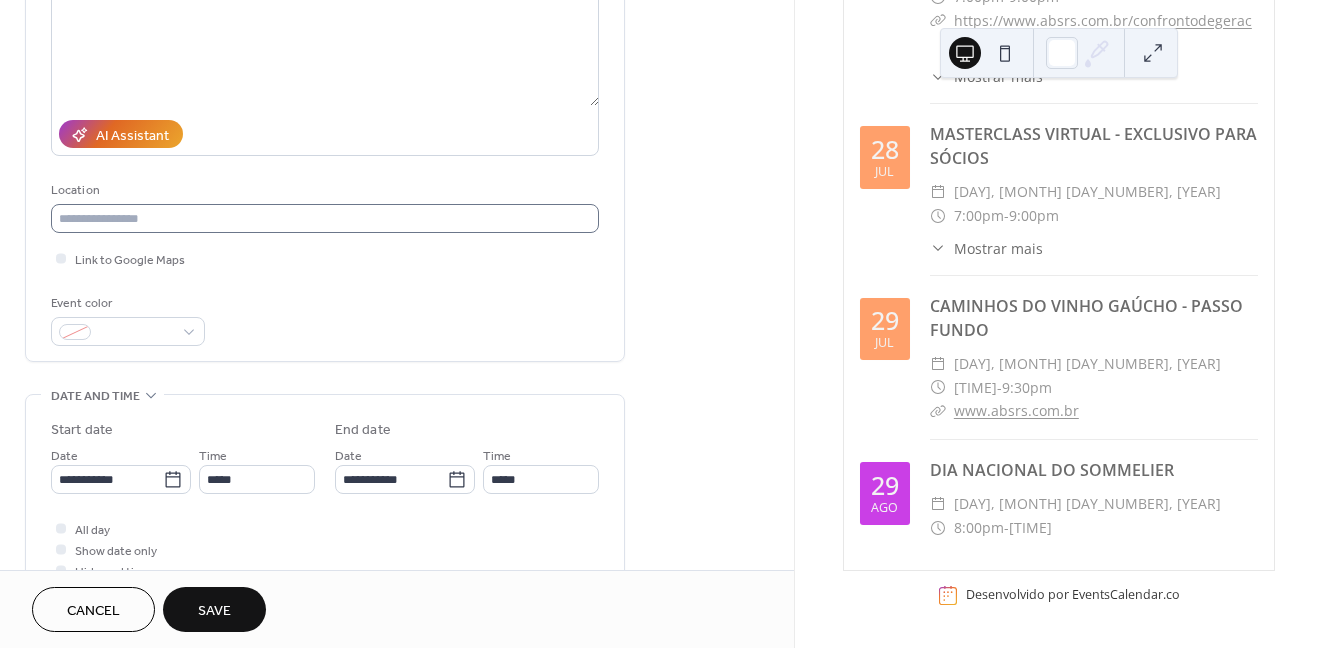 scroll, scrollTop: 260, scrollLeft: 0, axis: vertical 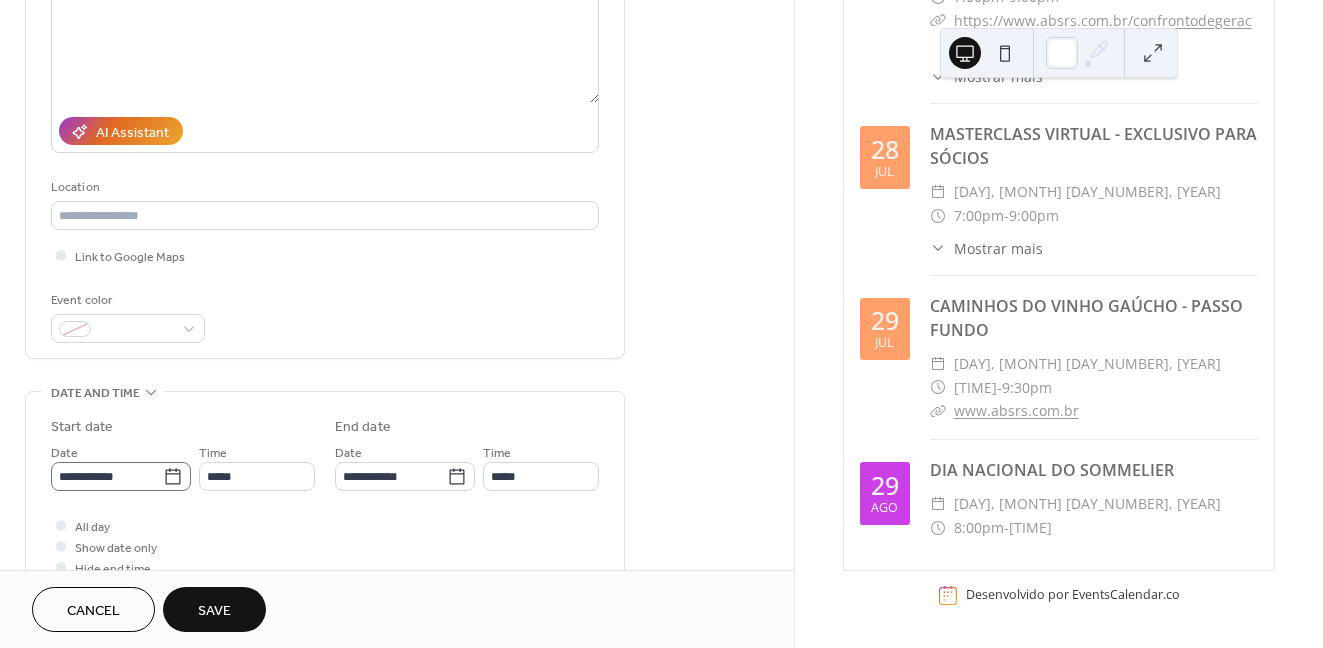 type on "**********" 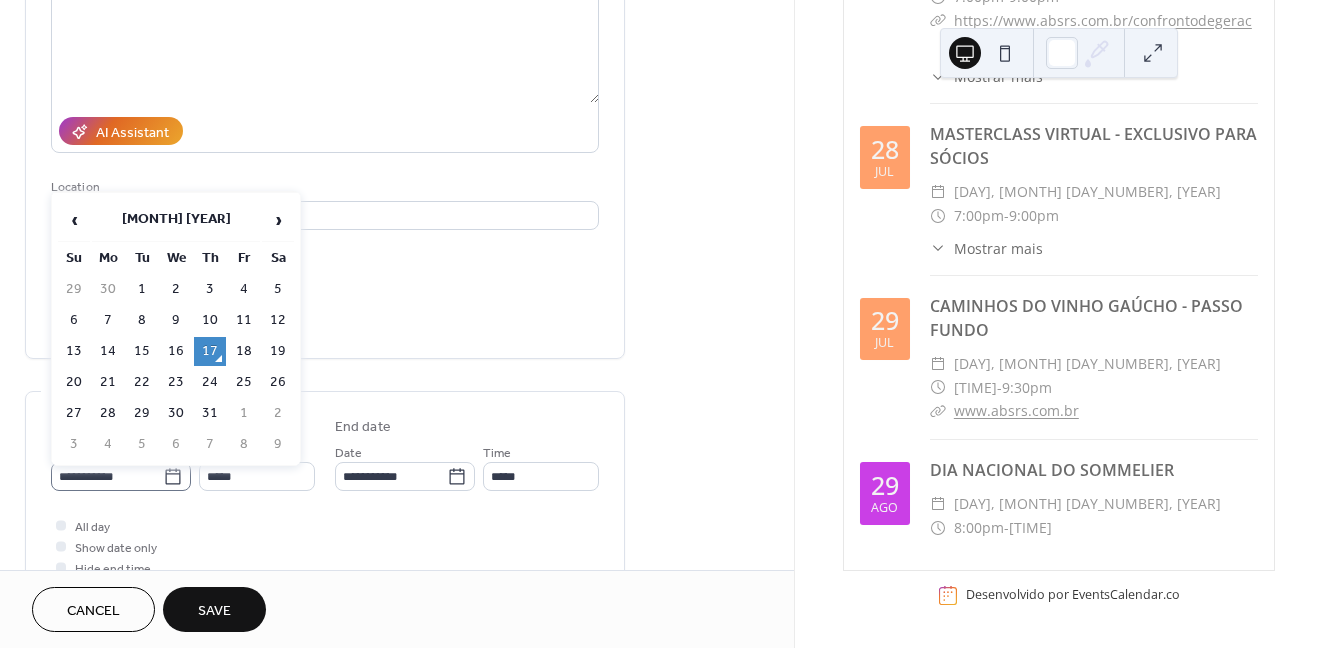 click 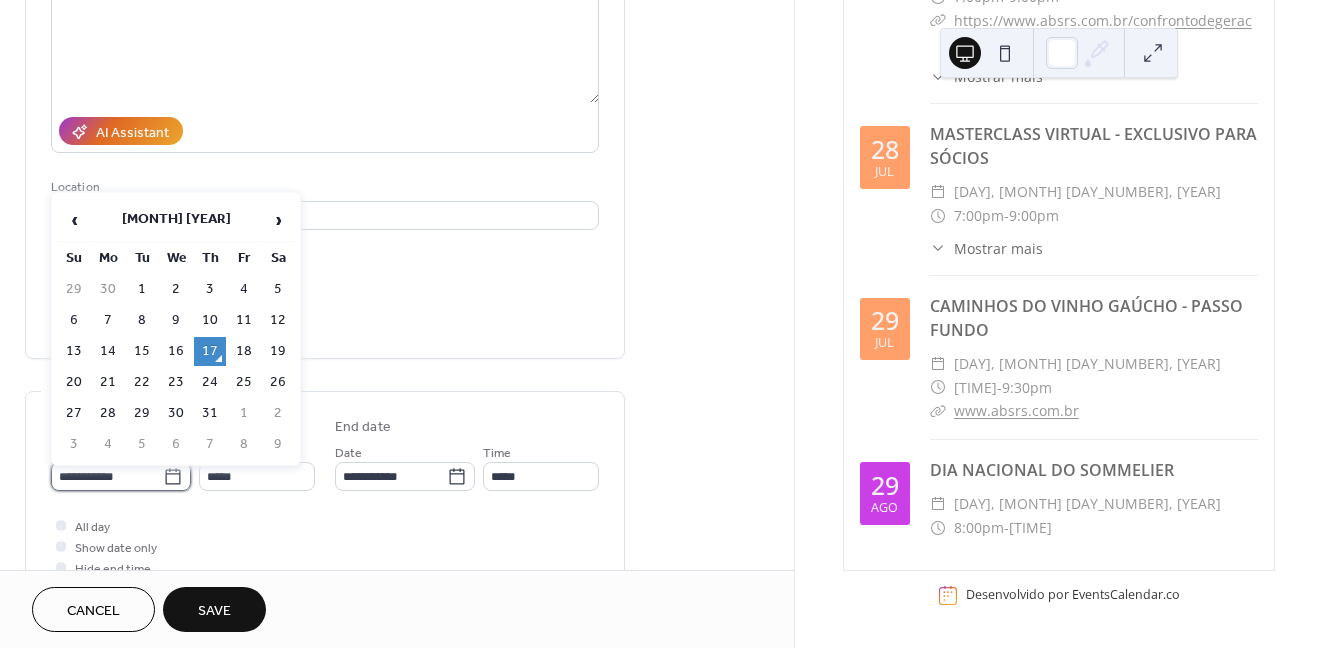 click on "**********" at bounding box center [107, 476] 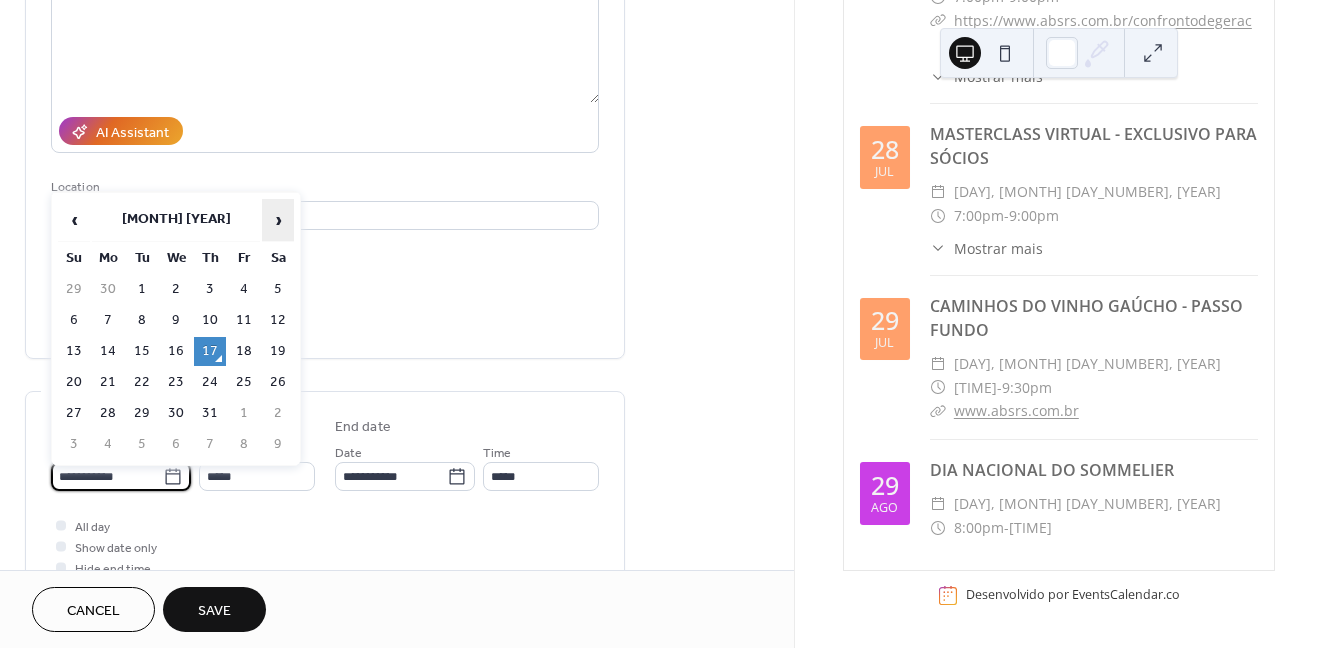 click on "›" at bounding box center [278, 220] 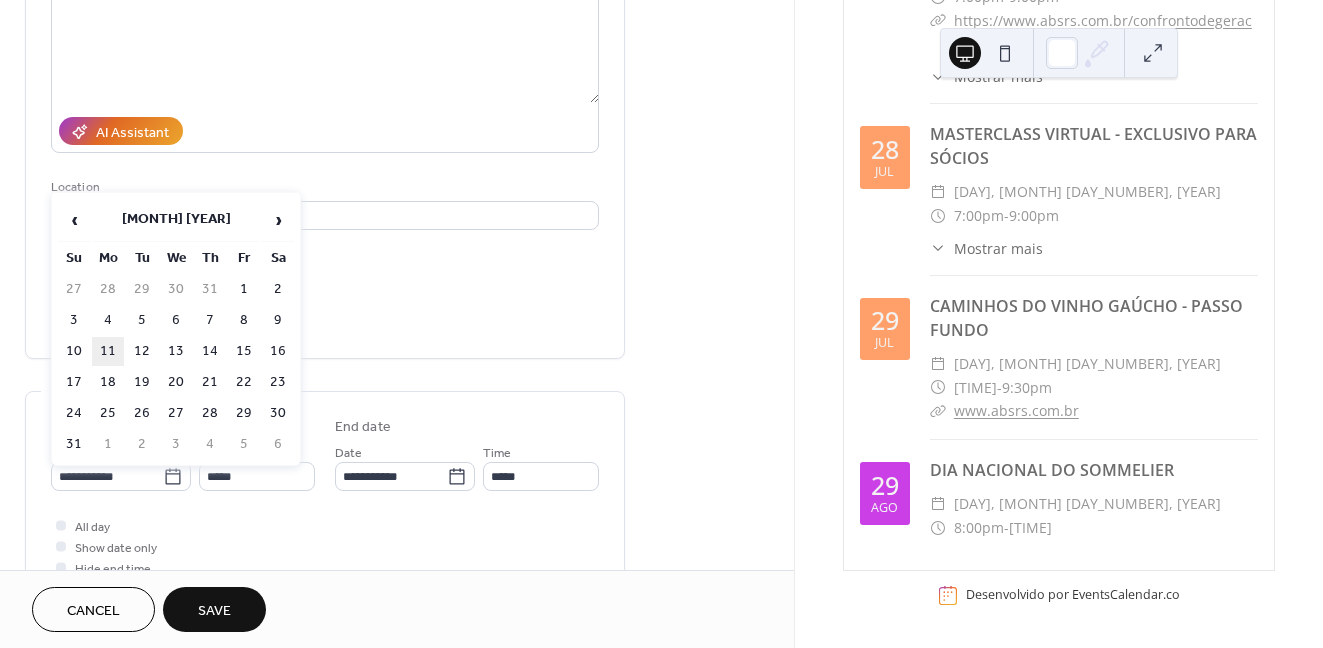 click on "11" at bounding box center (108, 351) 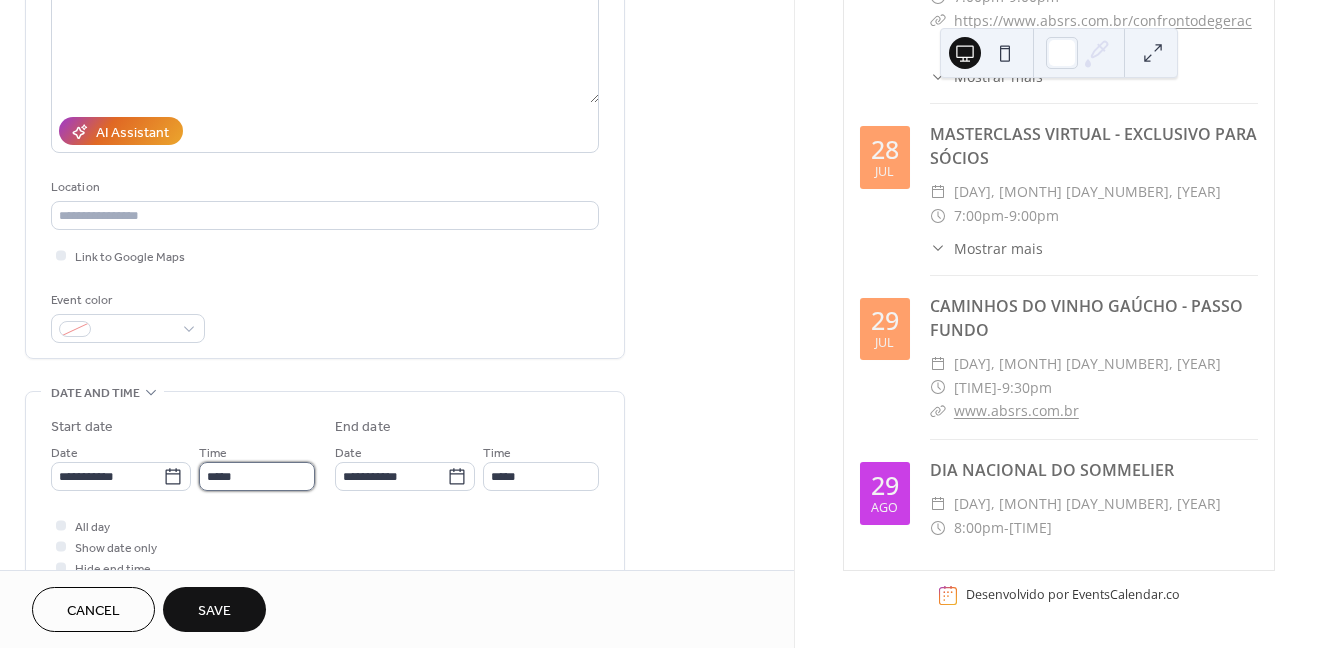 click on "*****" at bounding box center (257, 476) 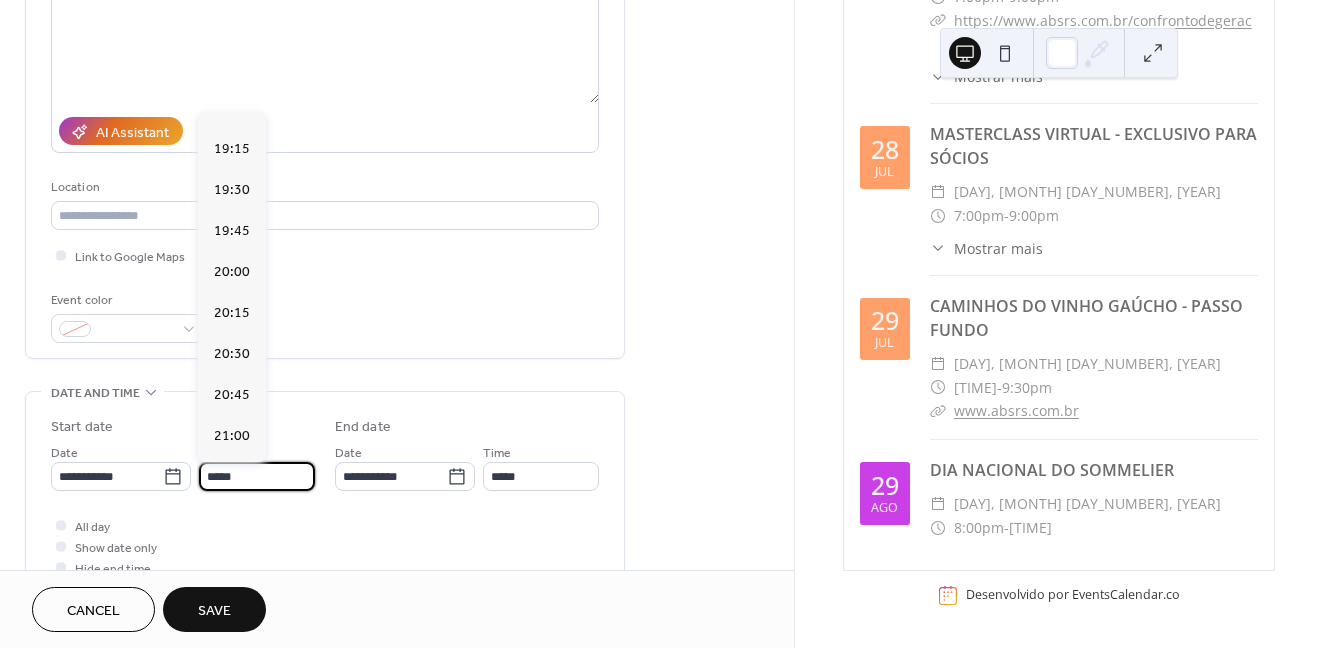 scroll, scrollTop: 3136, scrollLeft: 0, axis: vertical 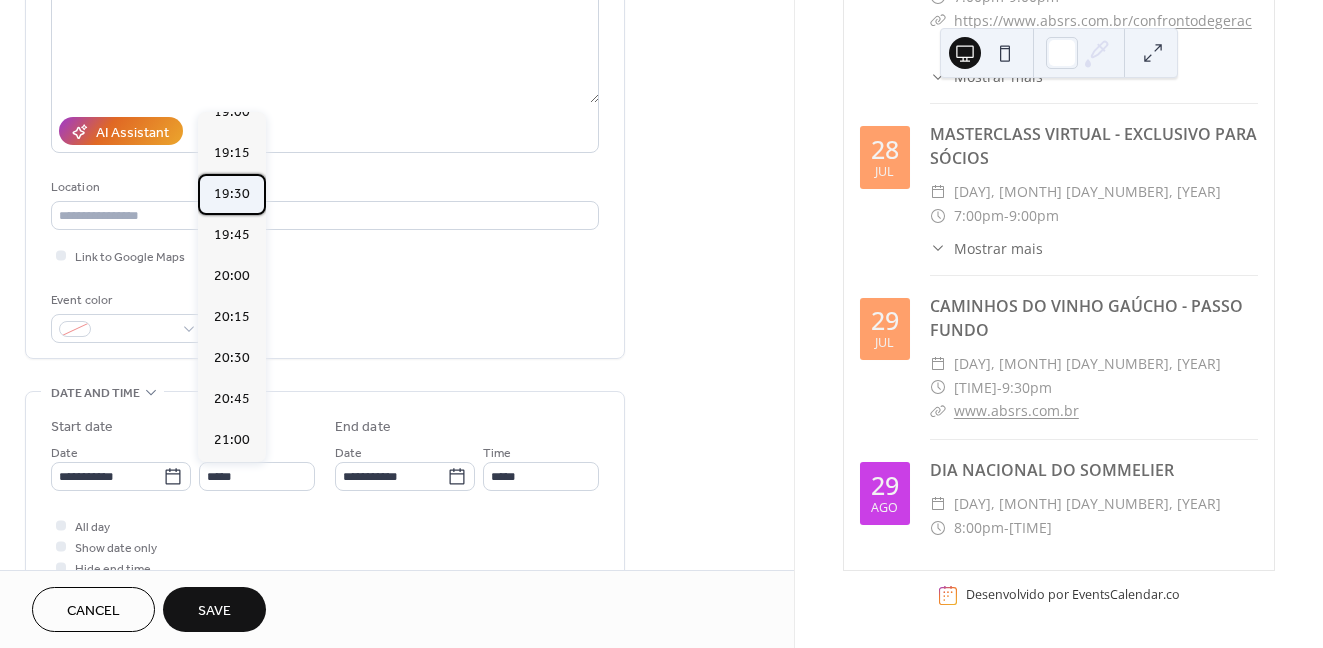click on "19:30" at bounding box center [232, 194] 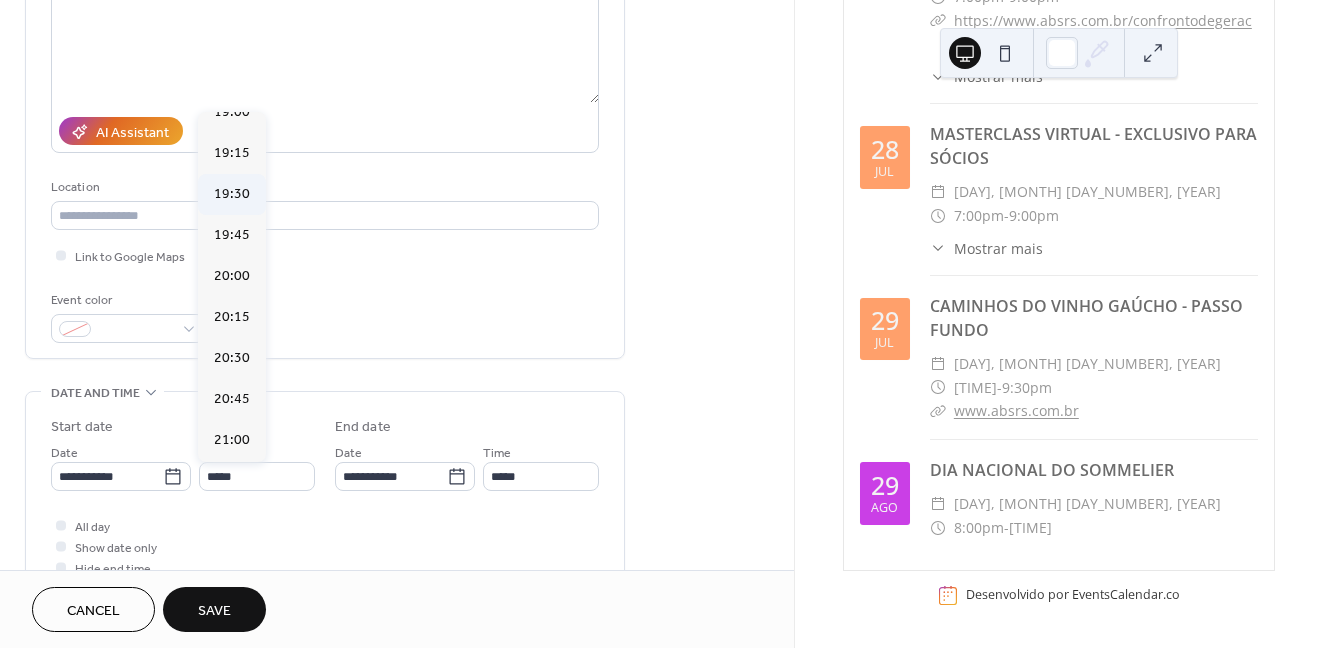 type on "*****" 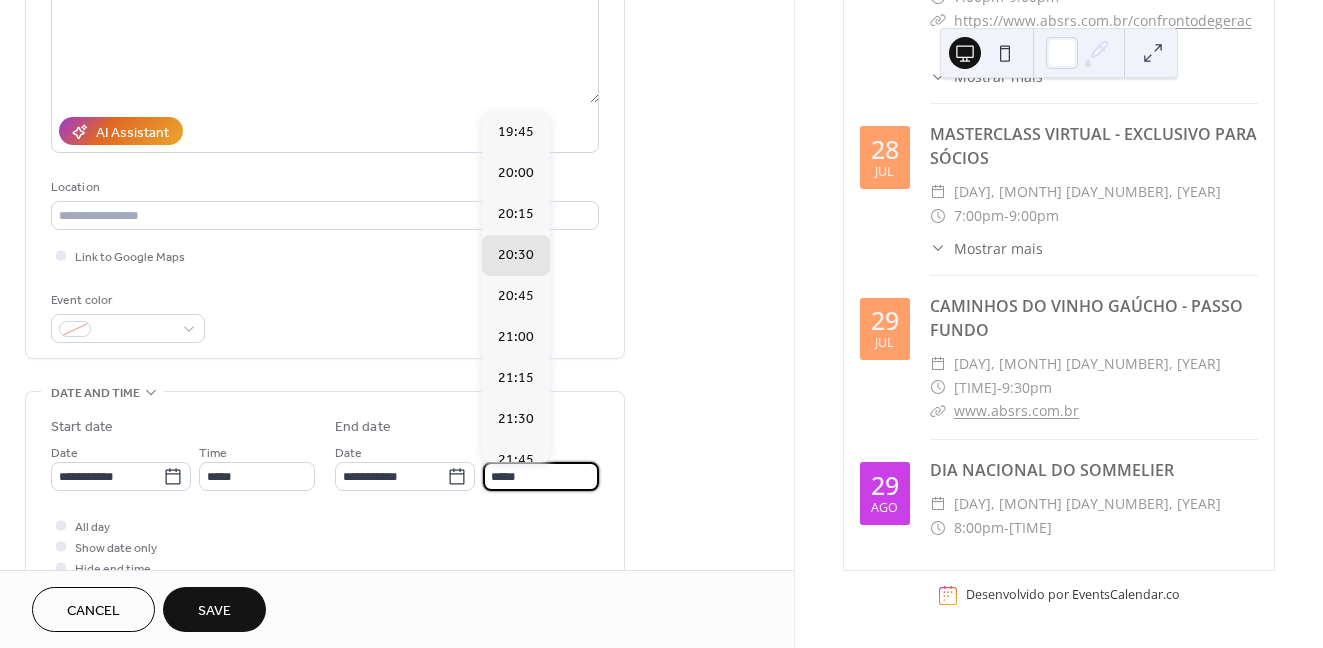 click on "*****" at bounding box center (541, 476) 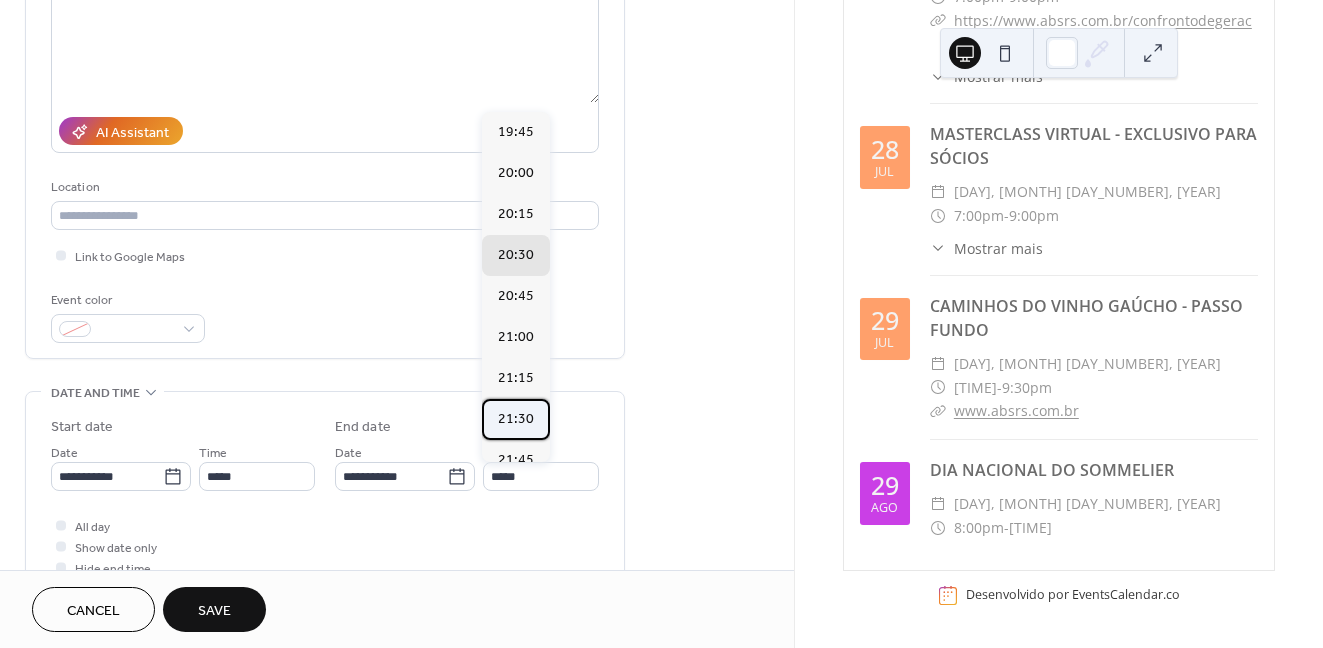click on "21:30" at bounding box center [516, 419] 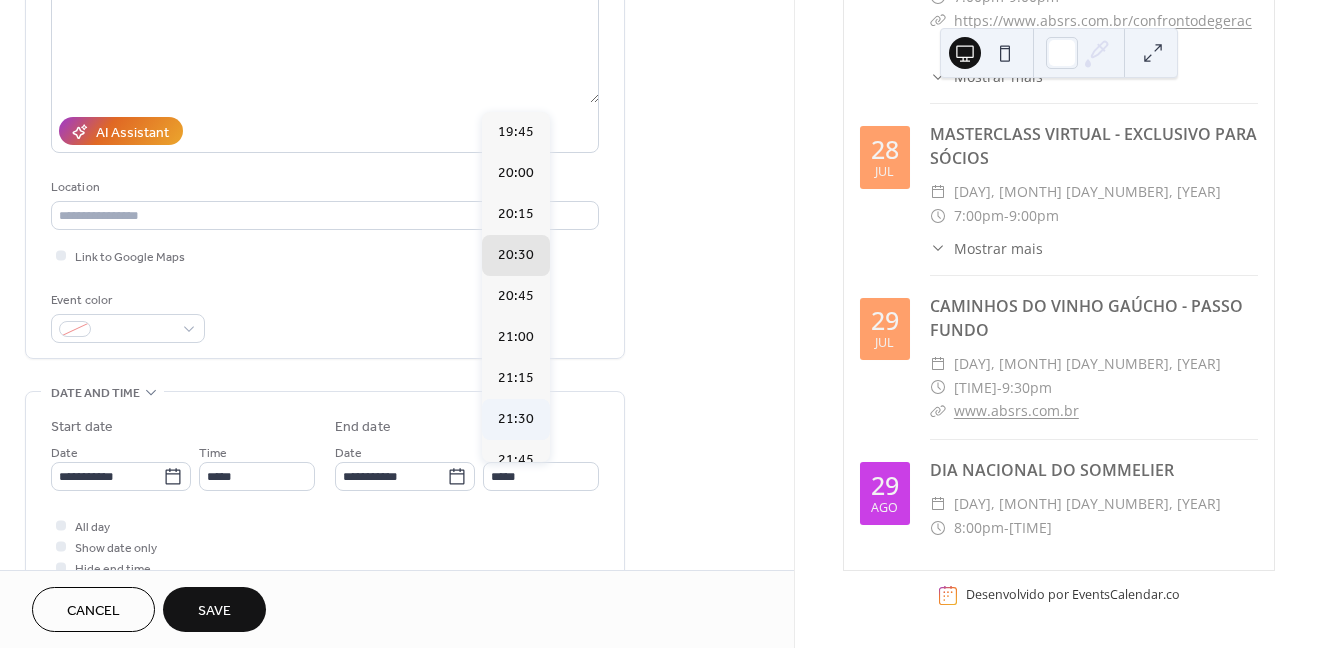type on "*****" 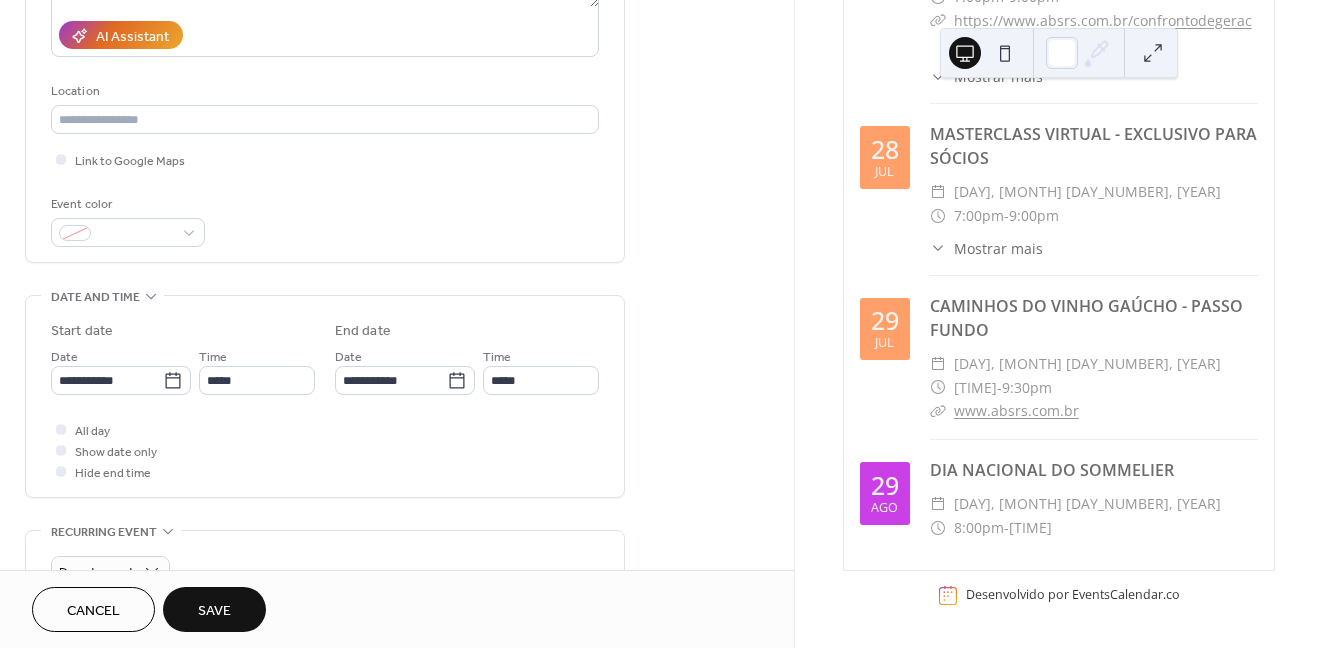 scroll, scrollTop: 377, scrollLeft: 0, axis: vertical 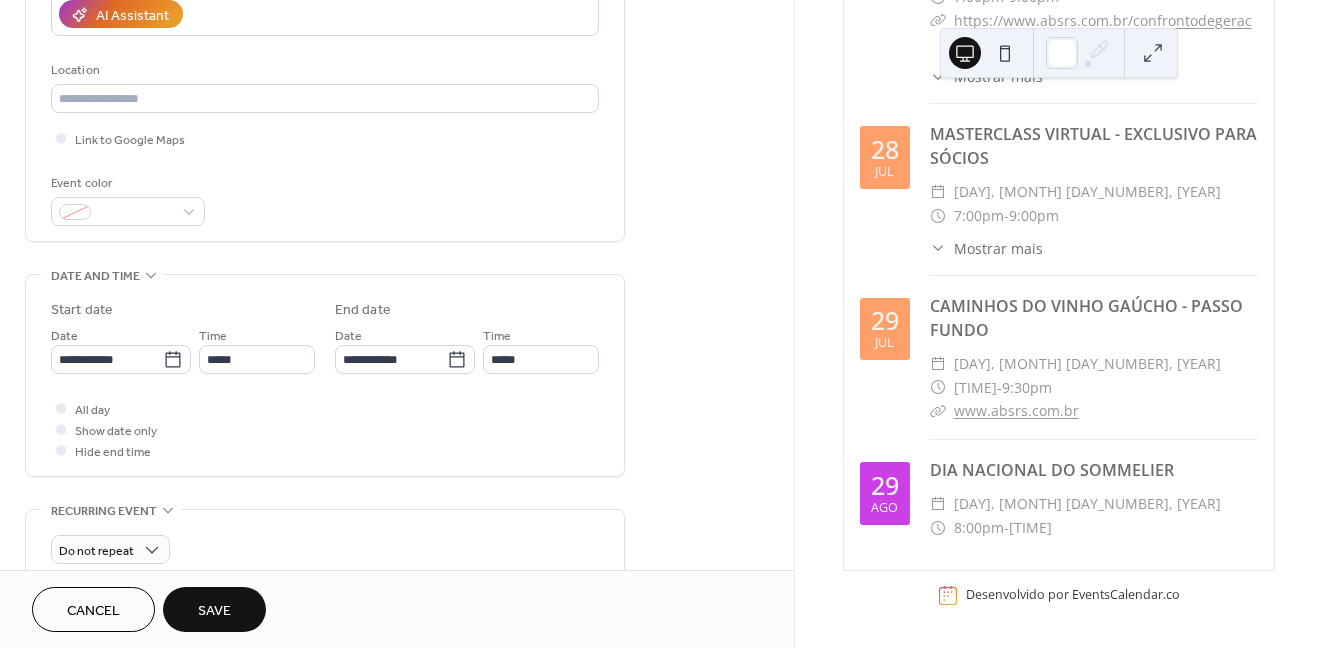 click on "Save" at bounding box center (214, 611) 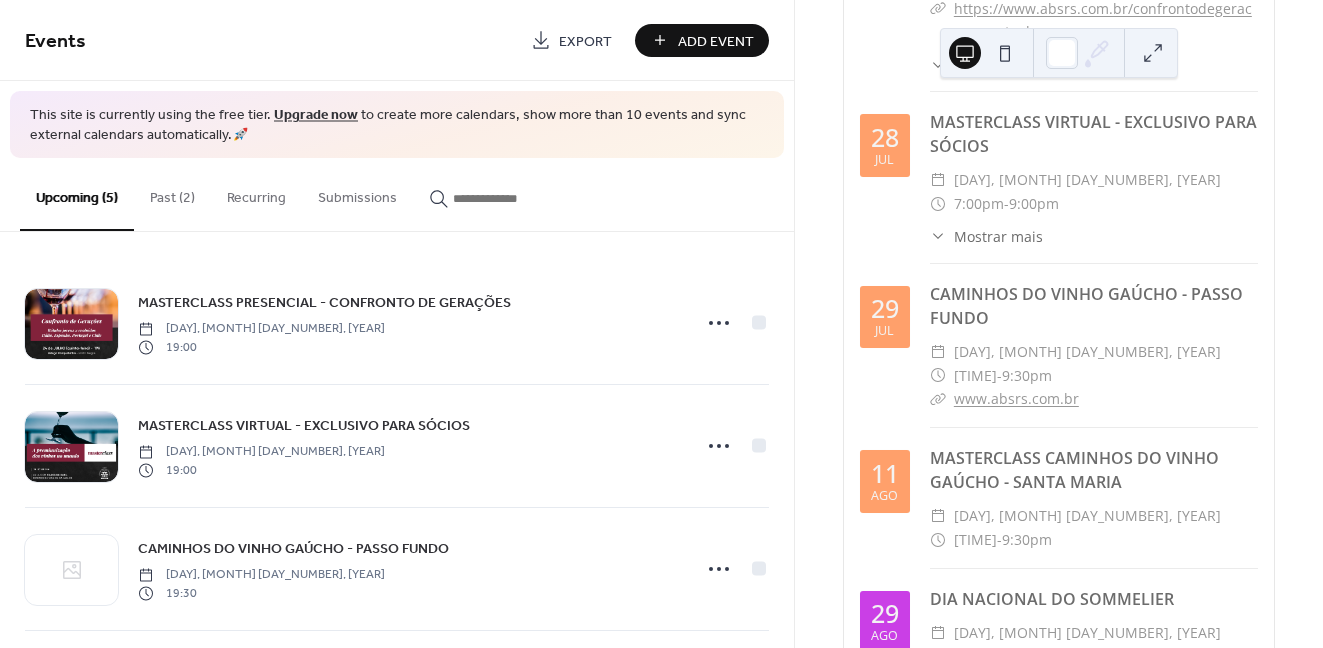 click on "MASTERCLASS CAMINHOS DO VINHO GAÚCHO - SANTA MARIA" at bounding box center [1094, 470] 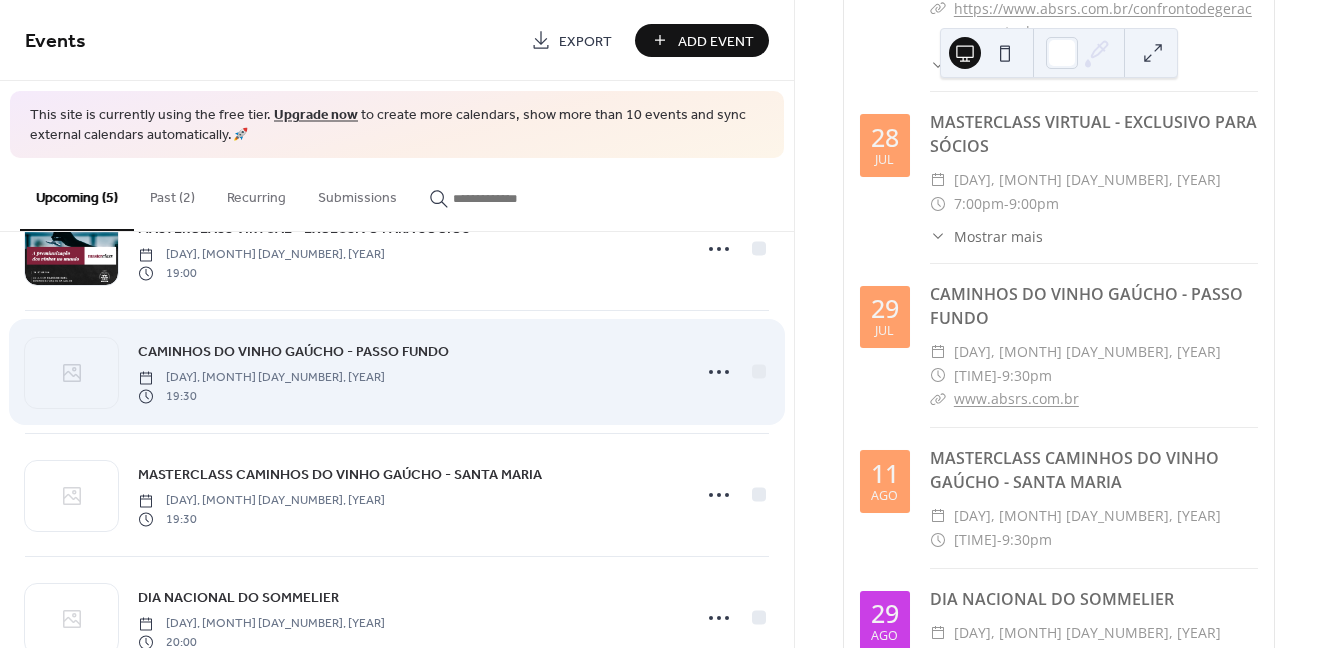 scroll, scrollTop: 258, scrollLeft: 0, axis: vertical 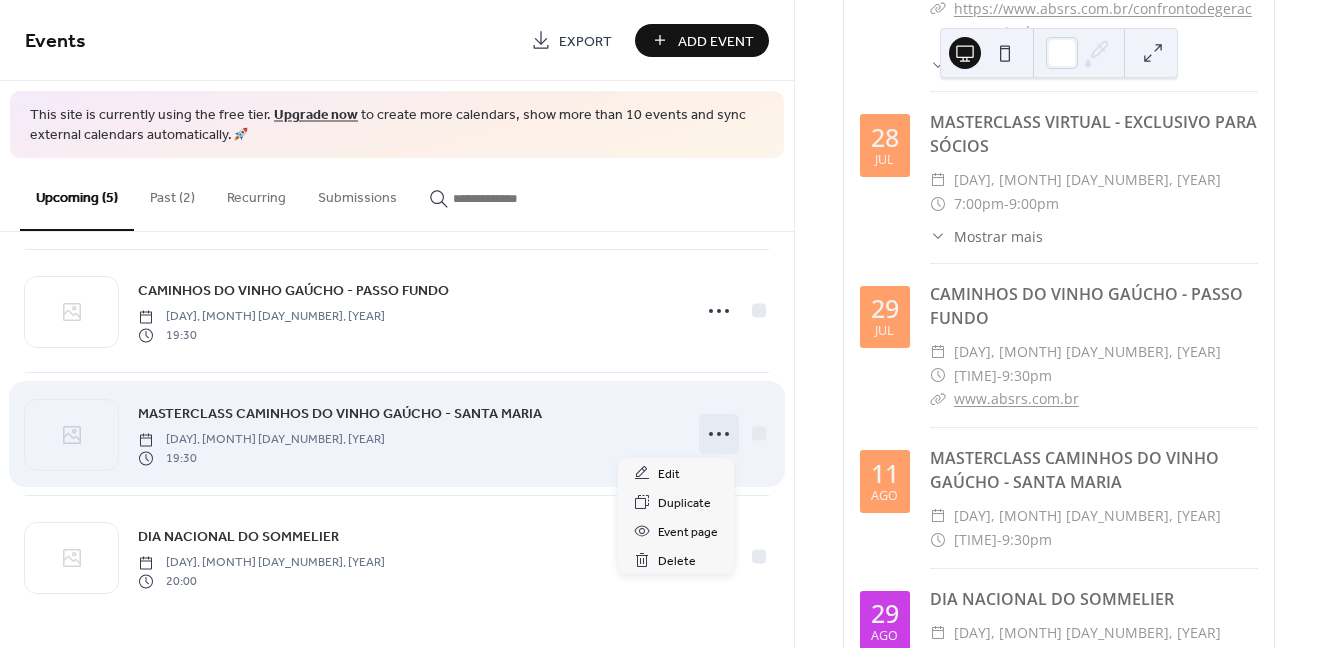 click 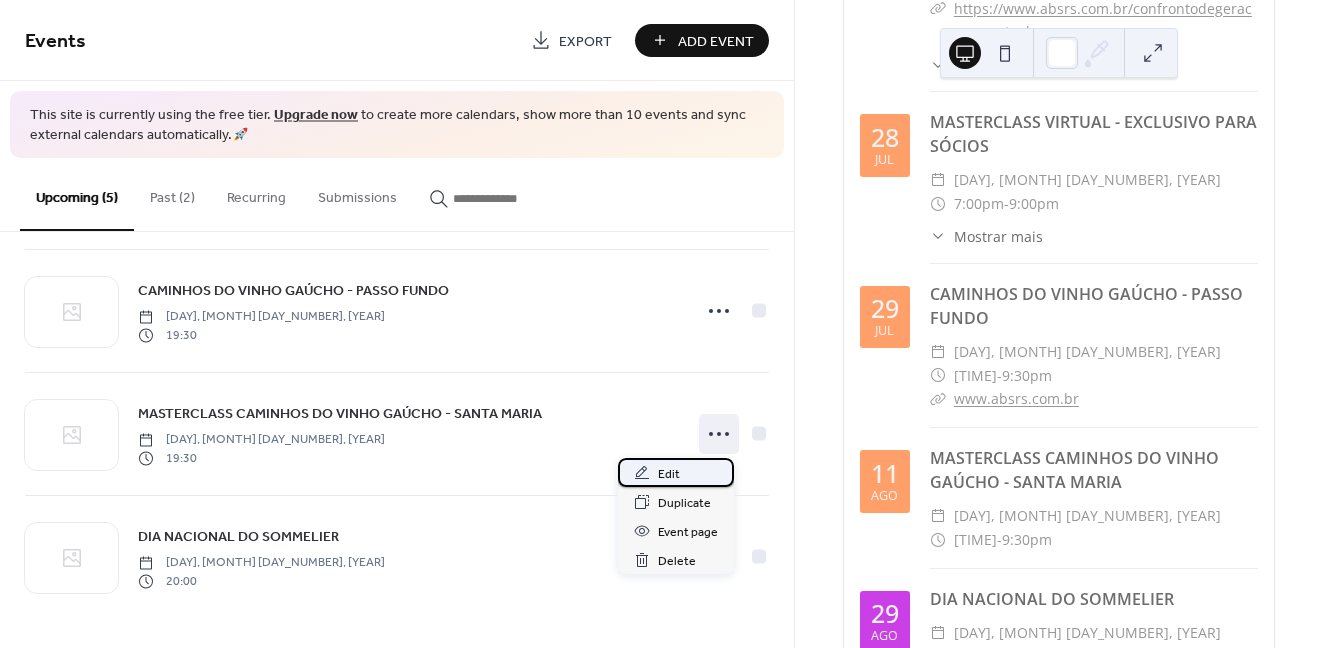 click on "Edit" at bounding box center [676, 472] 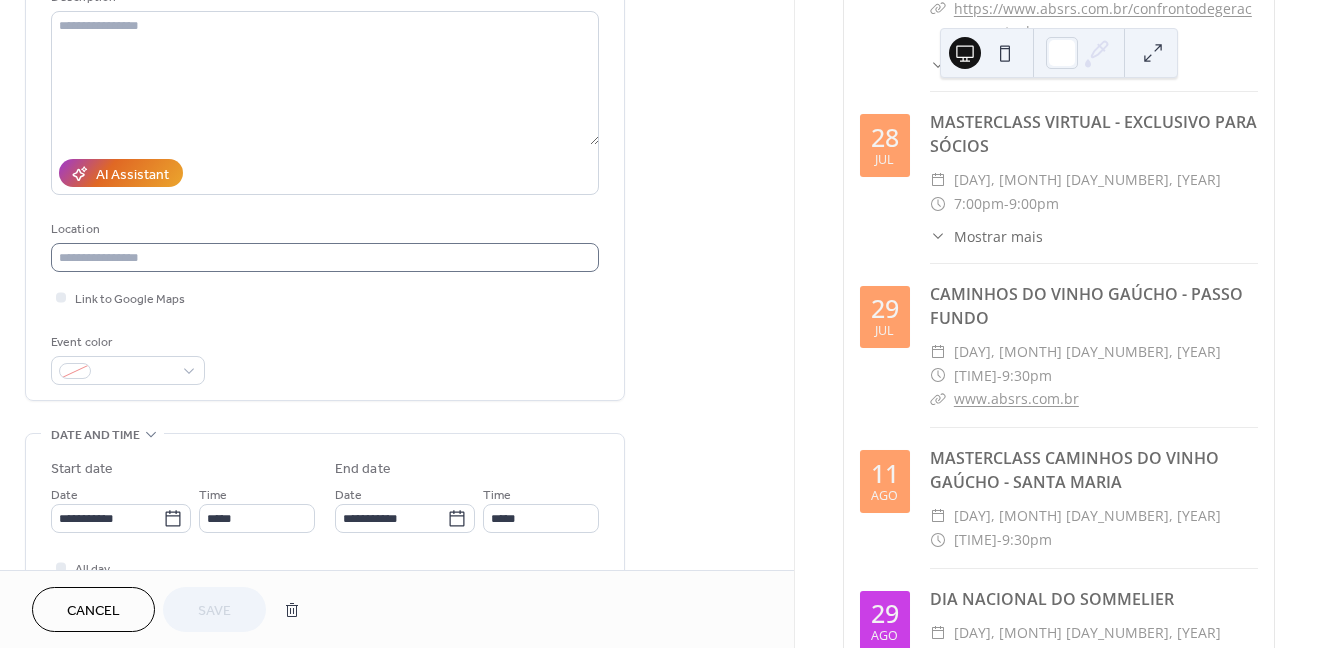 scroll, scrollTop: 231, scrollLeft: 0, axis: vertical 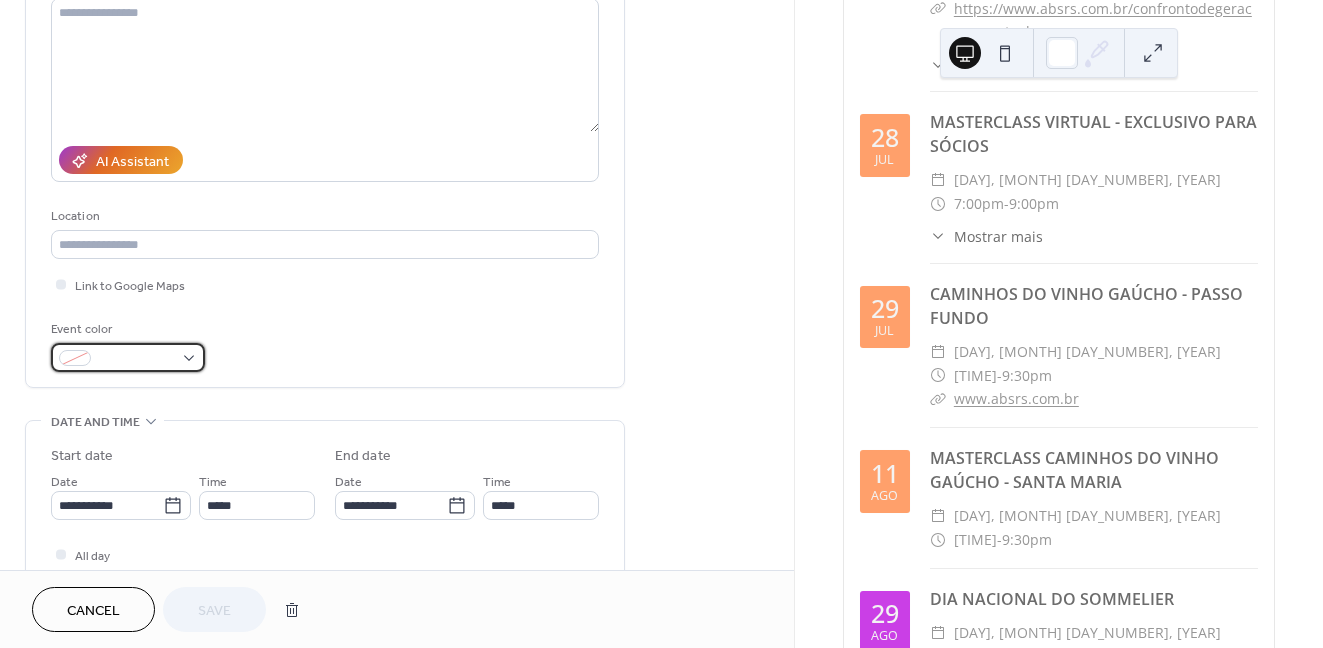 click at bounding box center (136, 359) 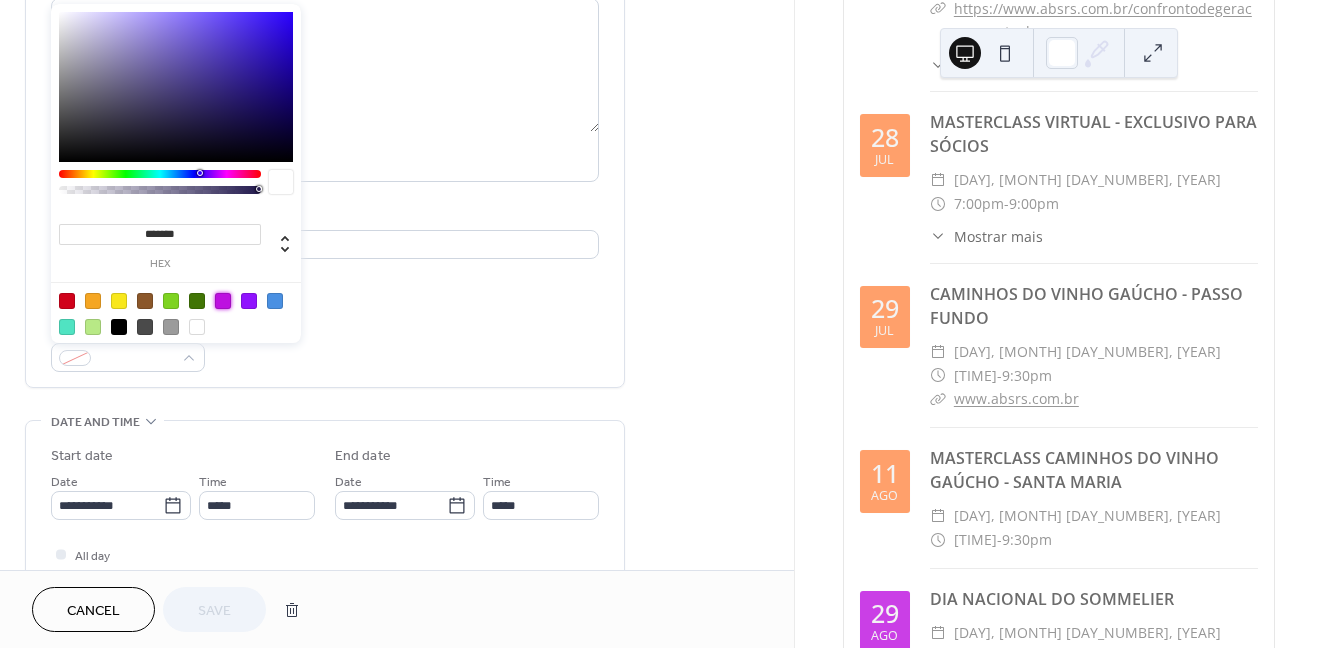 click at bounding box center [223, 301] 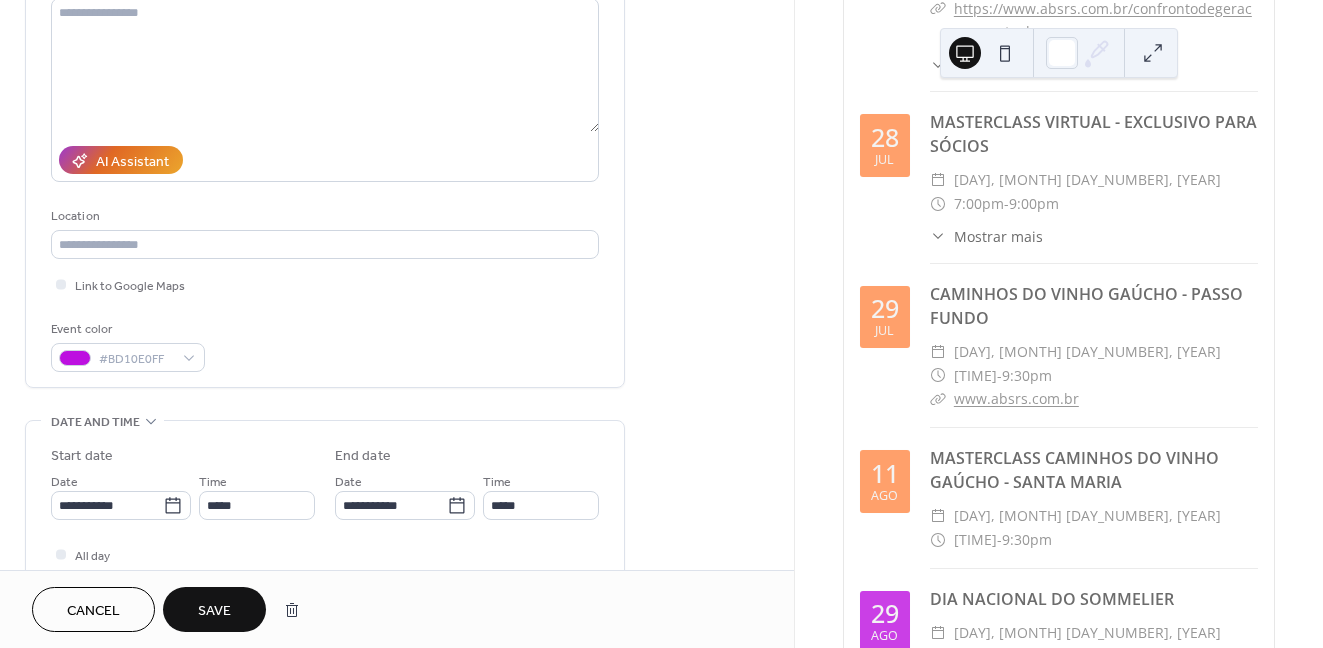 click on "Save" at bounding box center (214, 611) 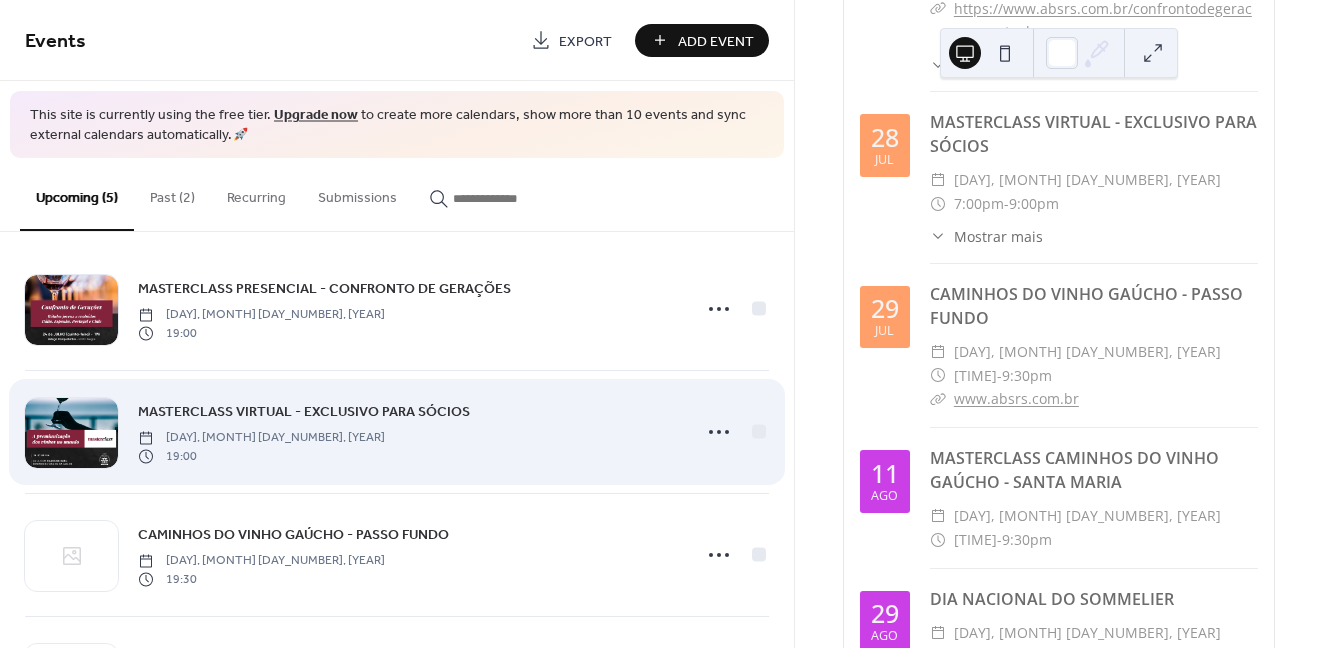 scroll, scrollTop: 0, scrollLeft: 0, axis: both 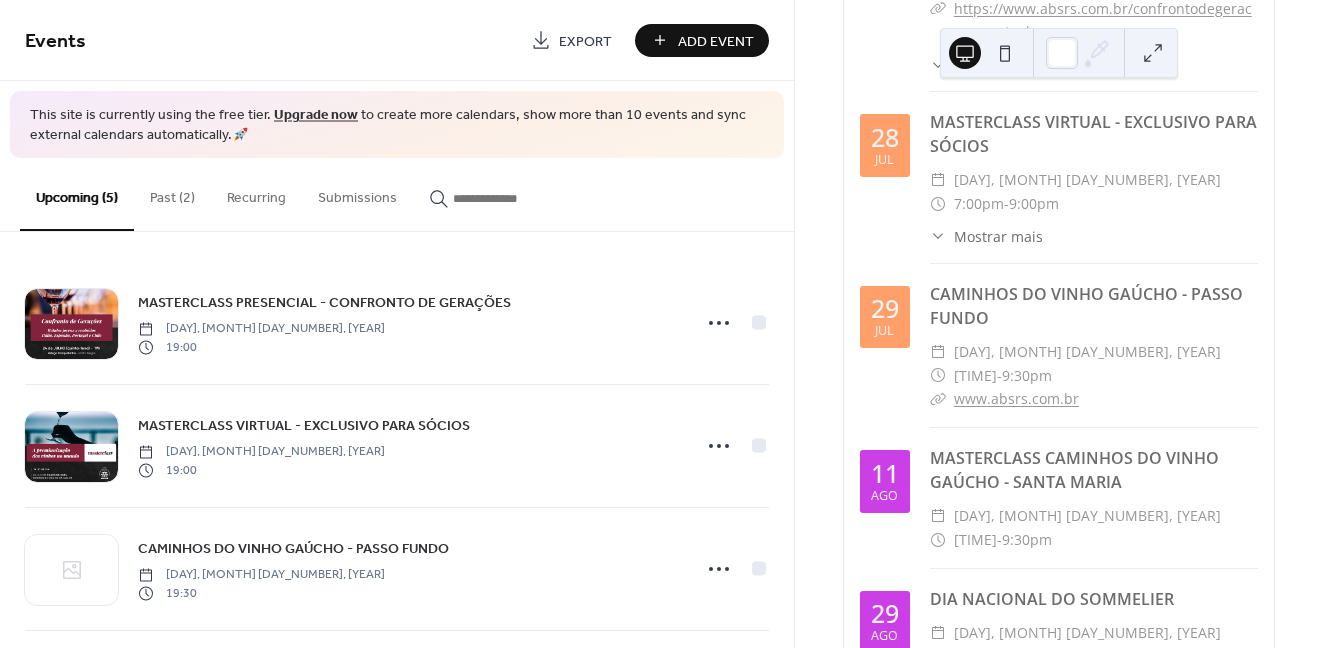 click on "Add Event" at bounding box center [716, 41] 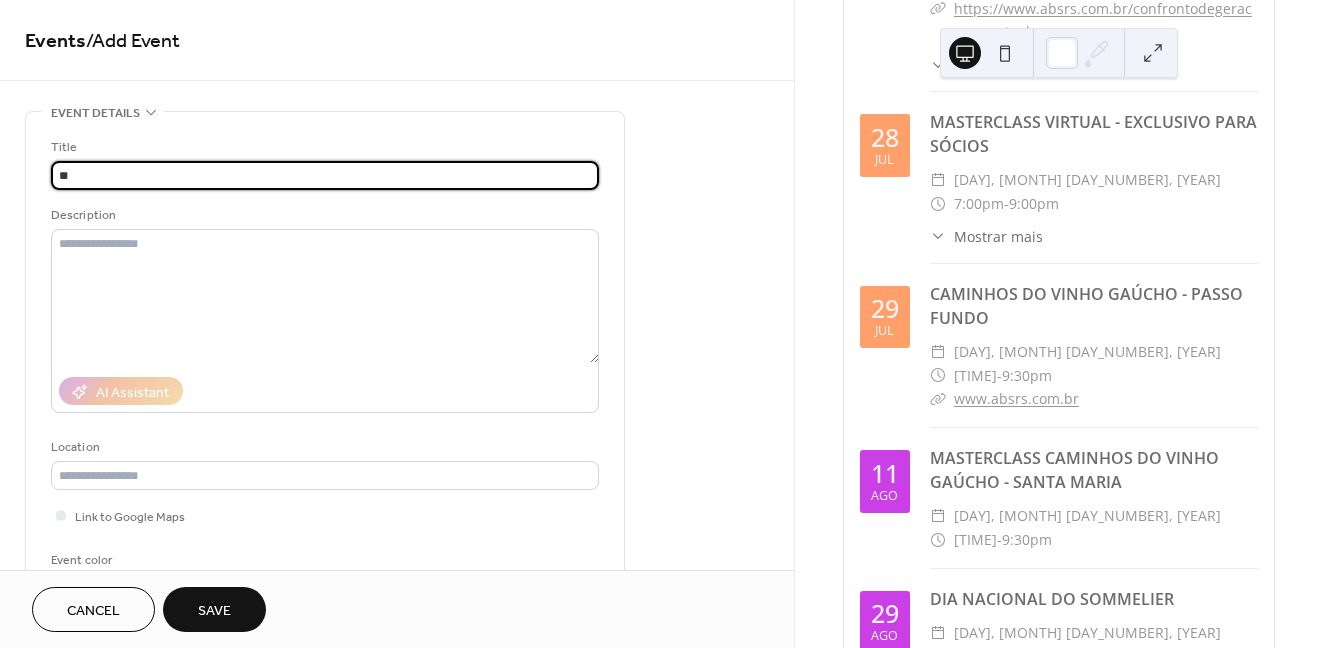 type on "*" 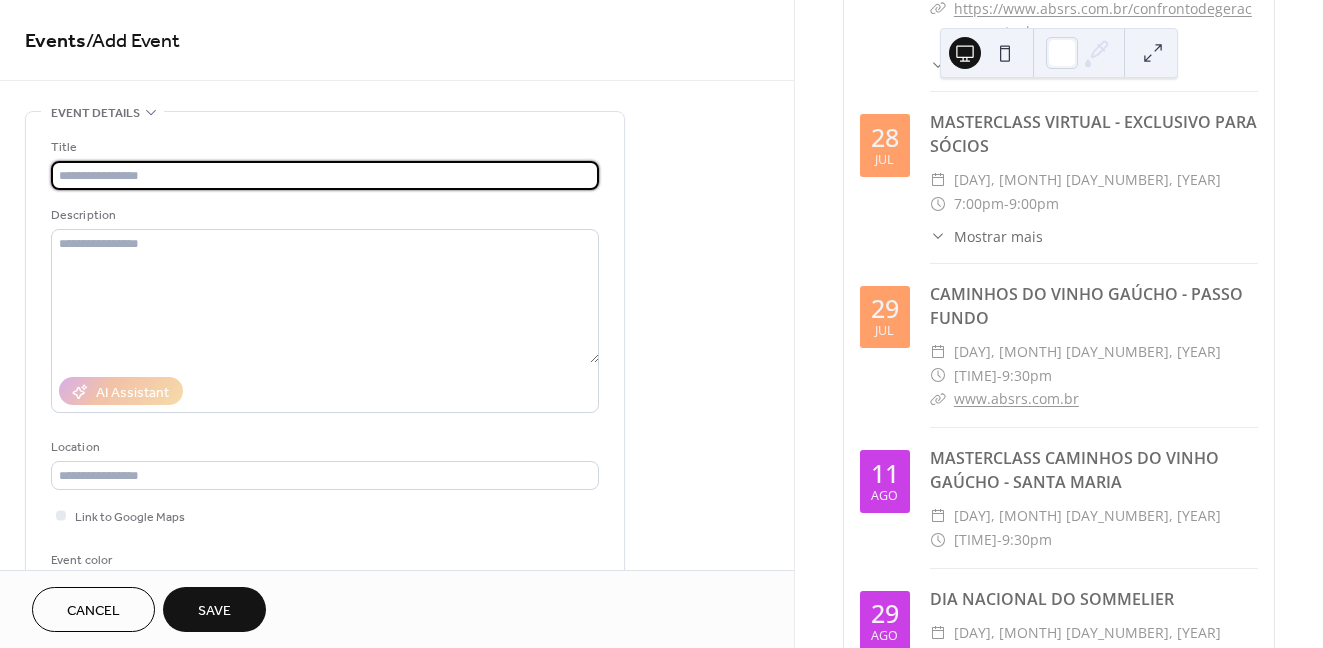 type on "*" 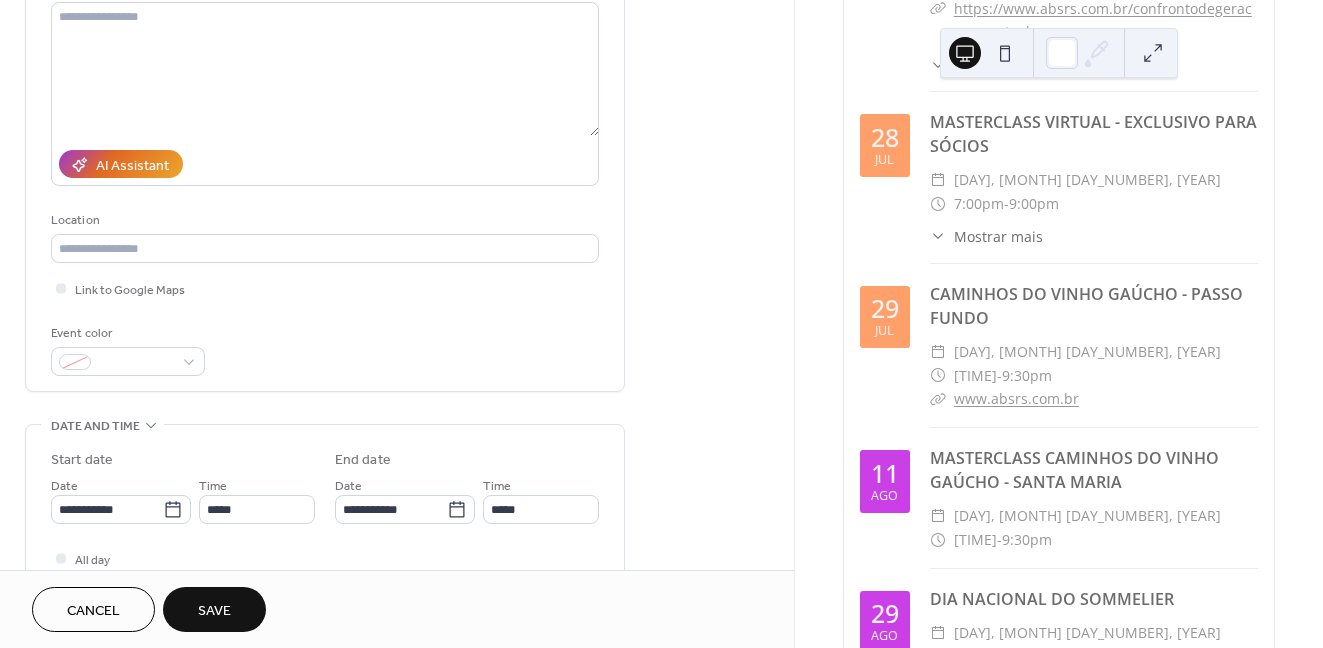 scroll, scrollTop: 234, scrollLeft: 0, axis: vertical 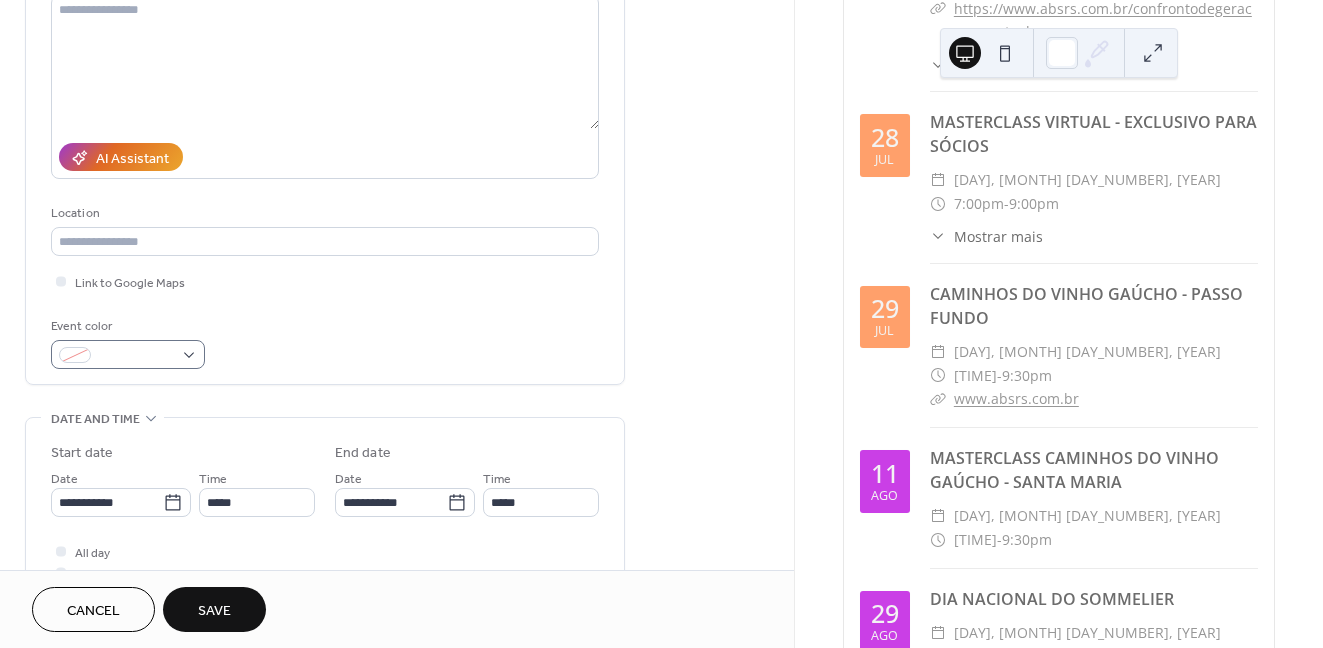 type on "**********" 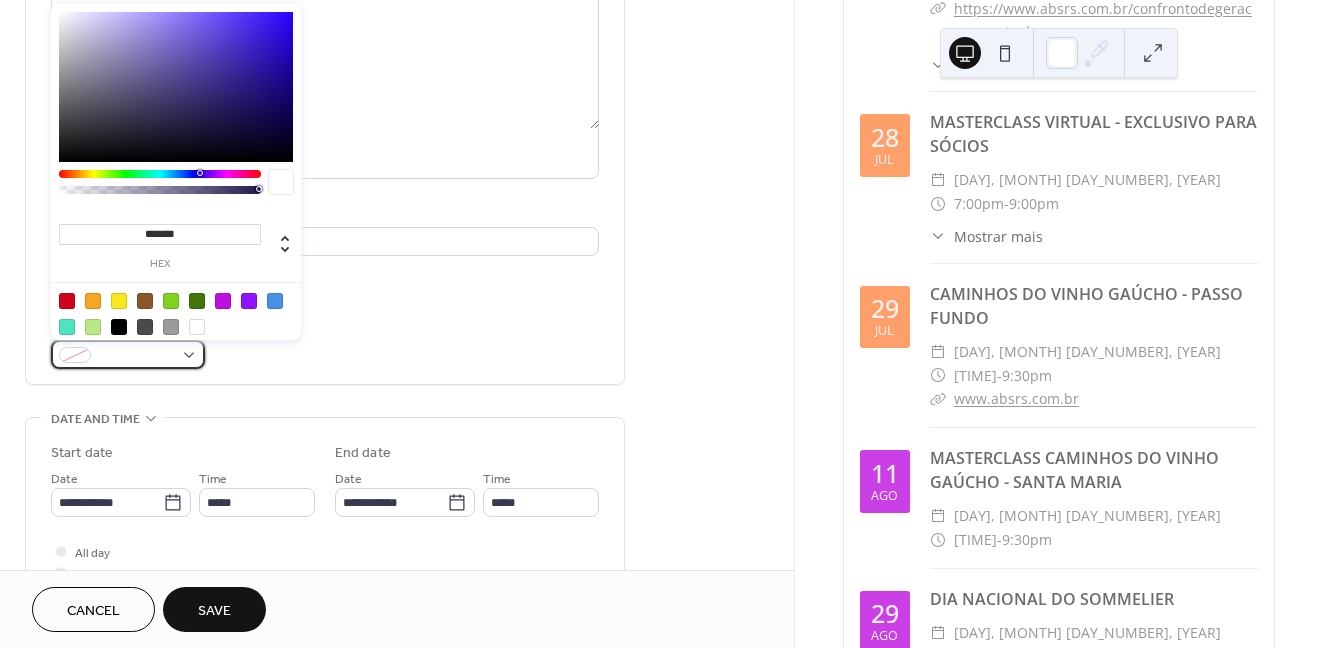 click at bounding box center (136, 356) 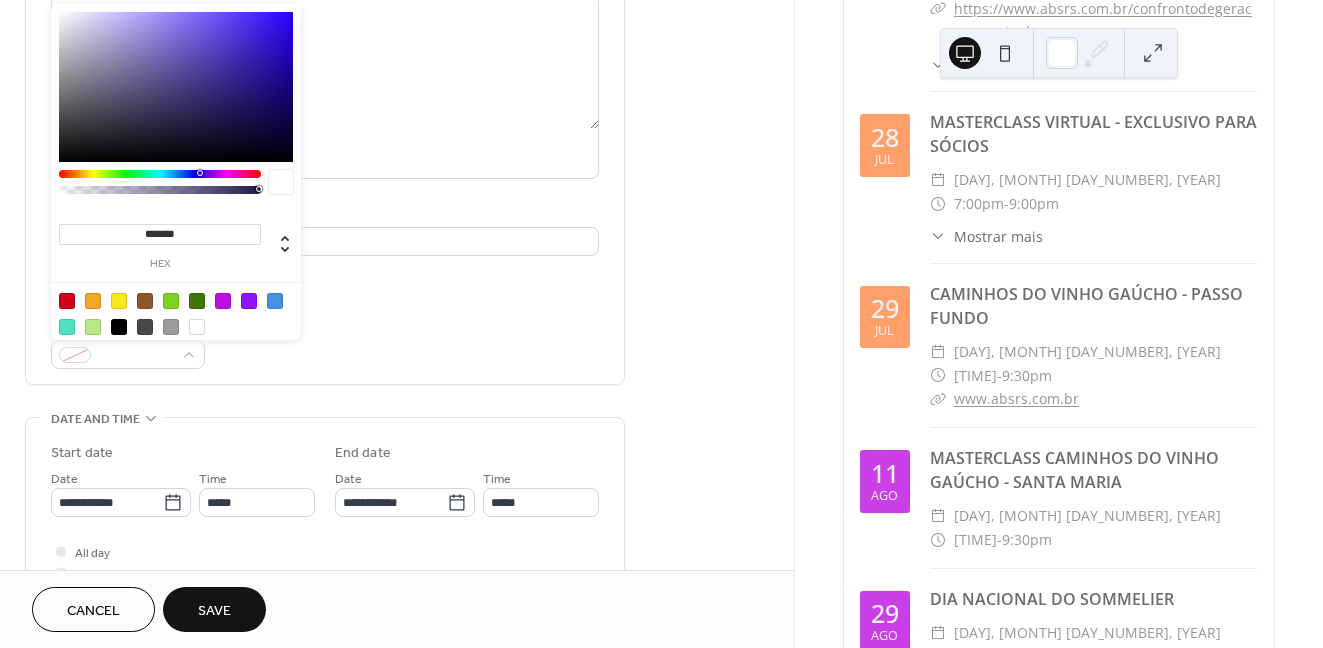 click at bounding box center (223, 301) 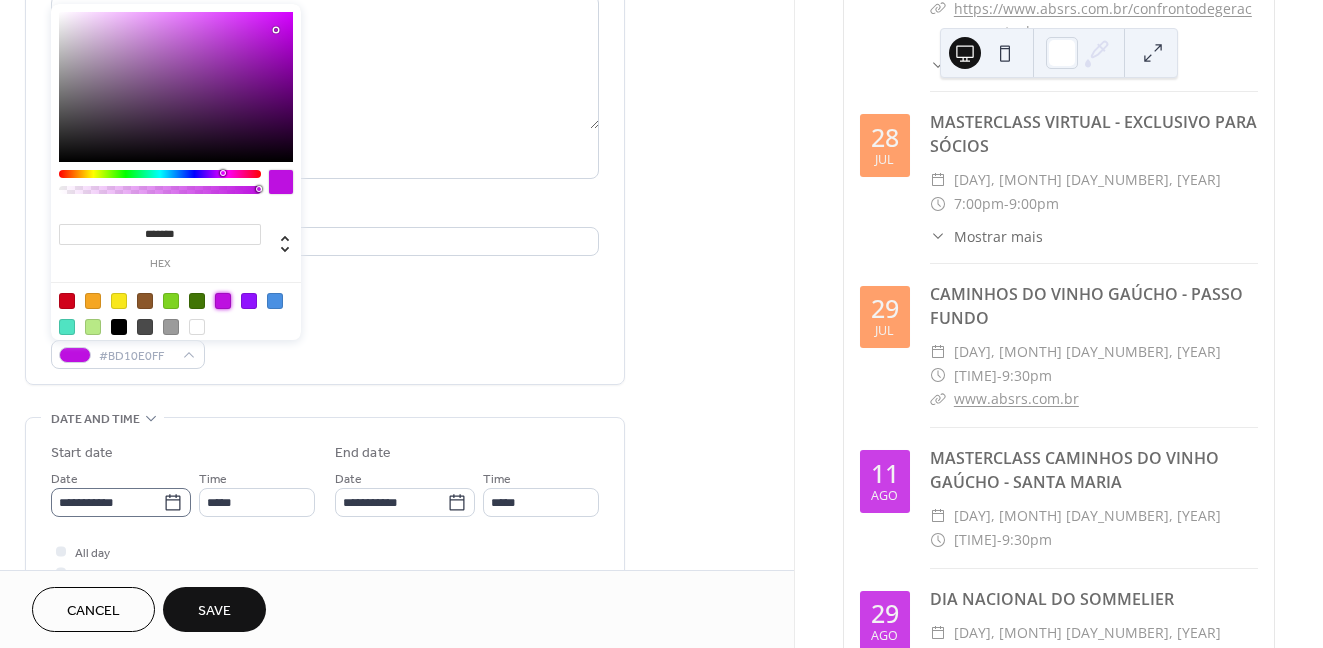 click 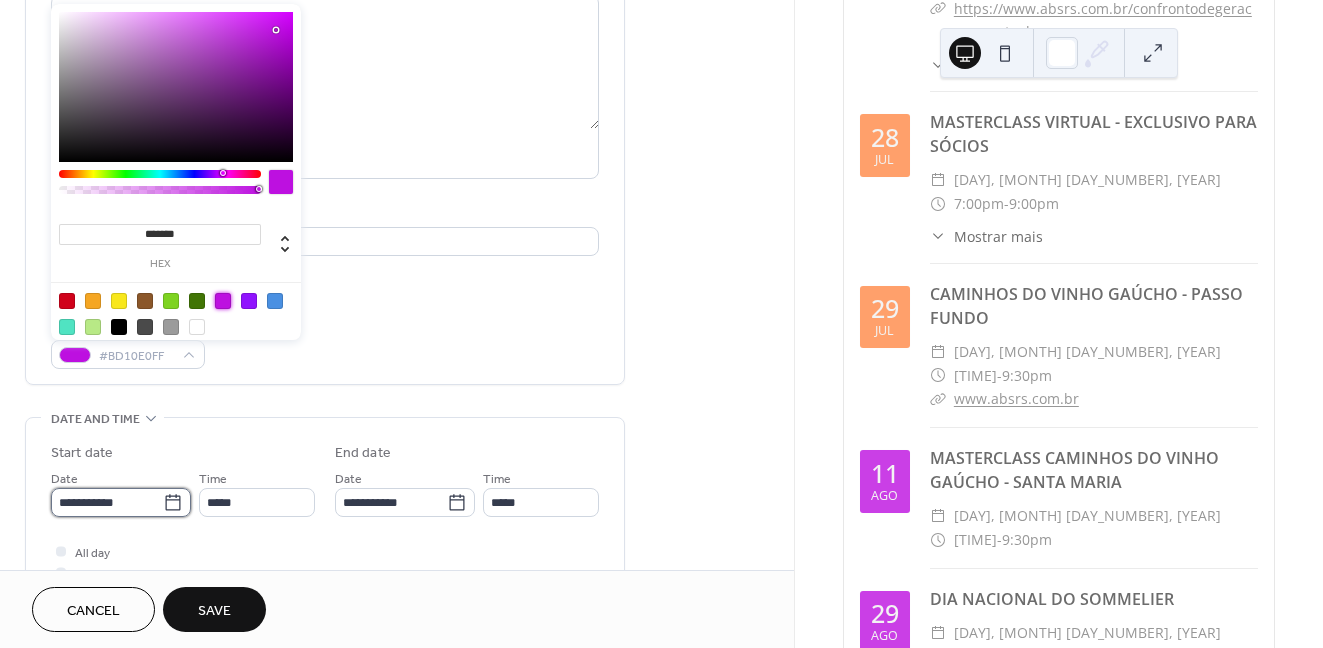 click on "**********" at bounding box center (107, 502) 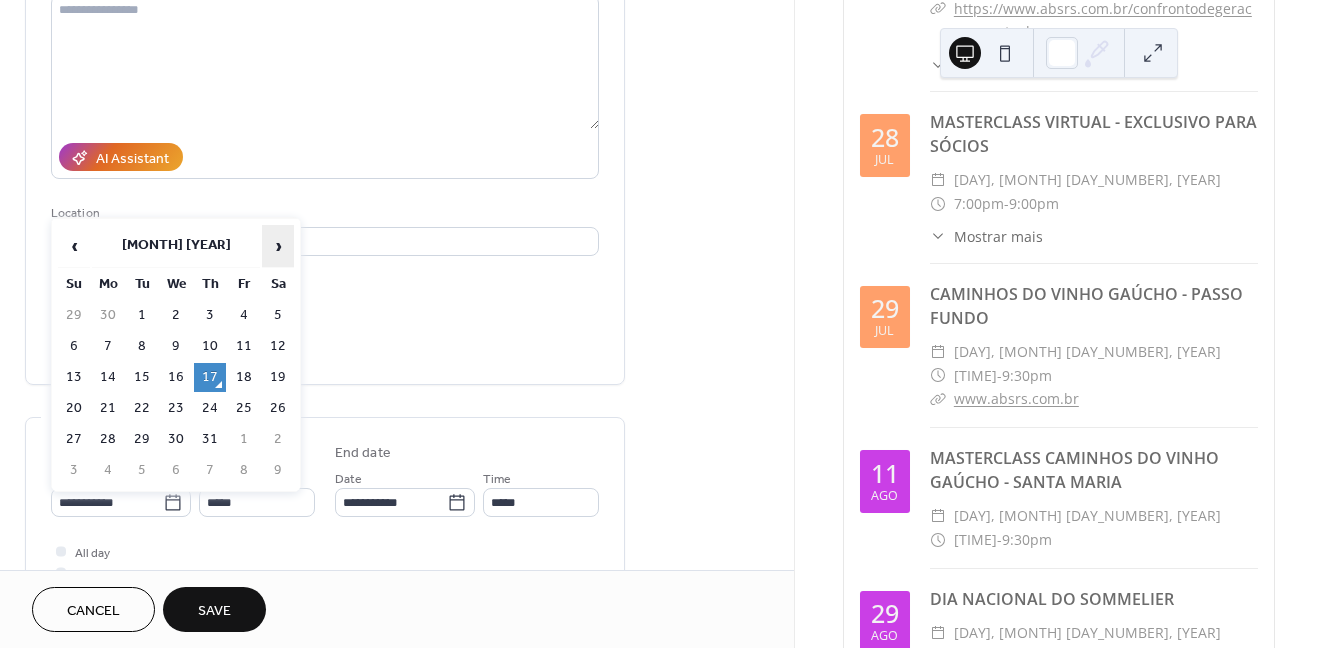 click on "›" at bounding box center [278, 246] 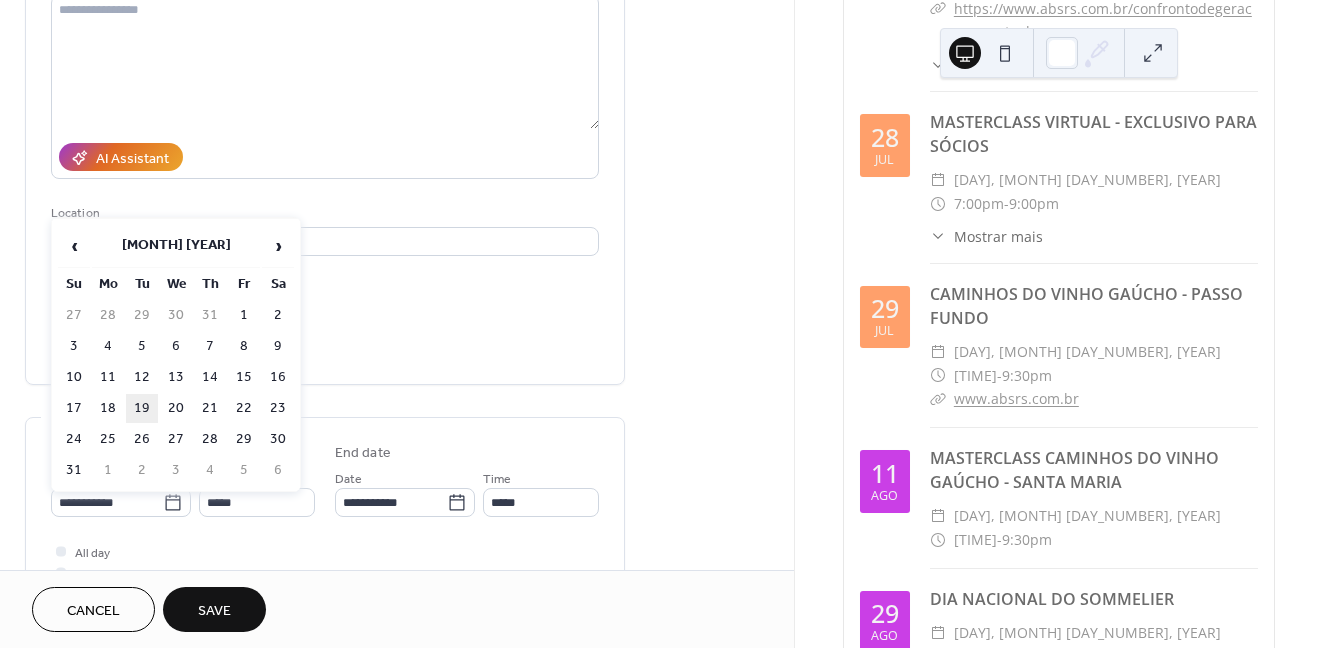 click on "19" at bounding box center [142, 408] 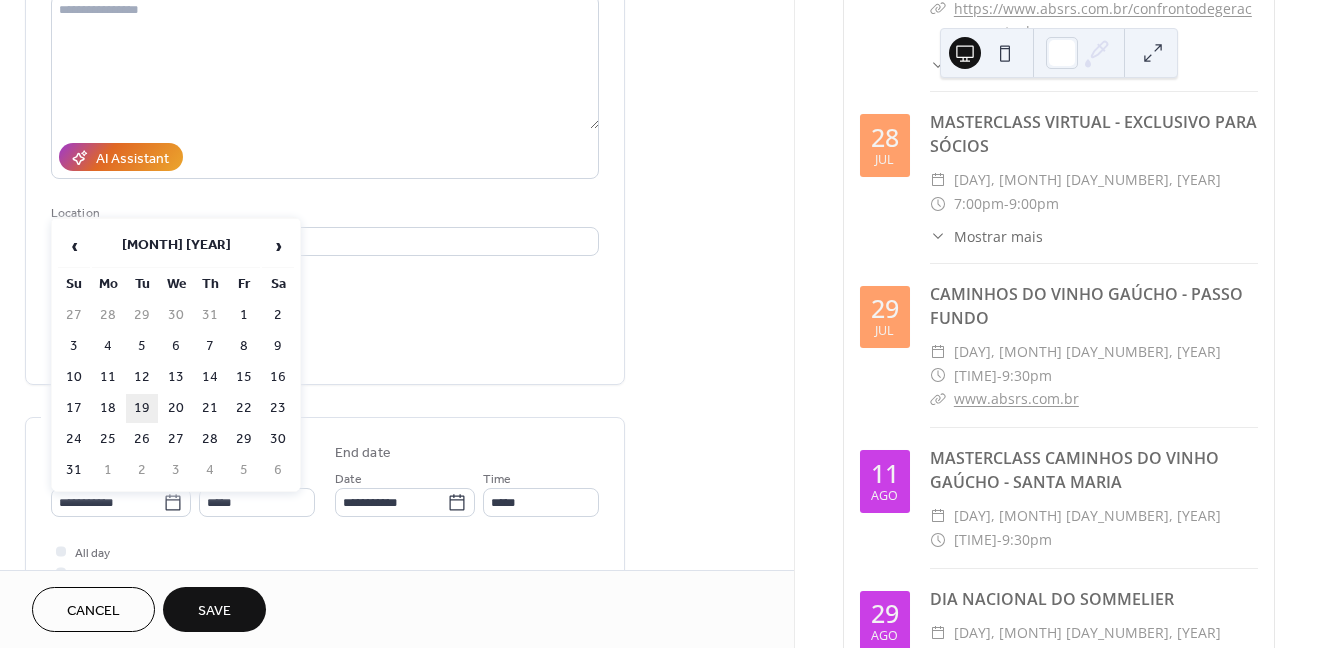 type on "**********" 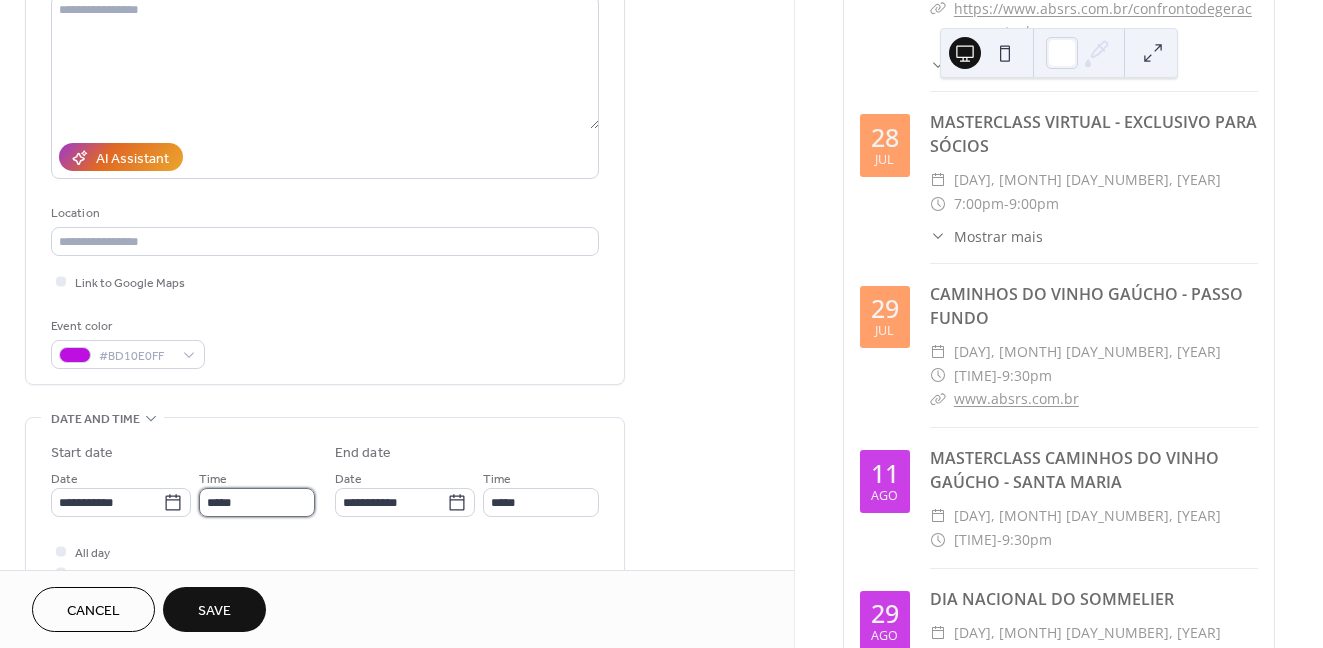 click on "*****" at bounding box center (257, 502) 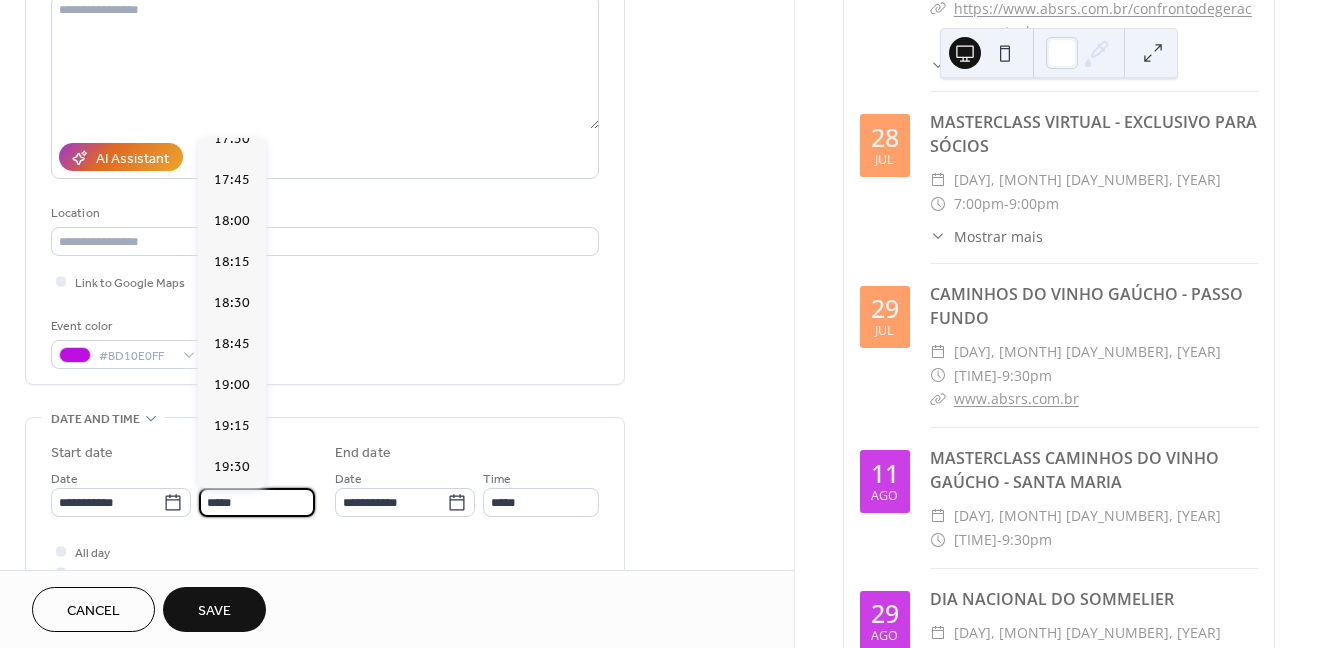 scroll, scrollTop: 2891, scrollLeft: 0, axis: vertical 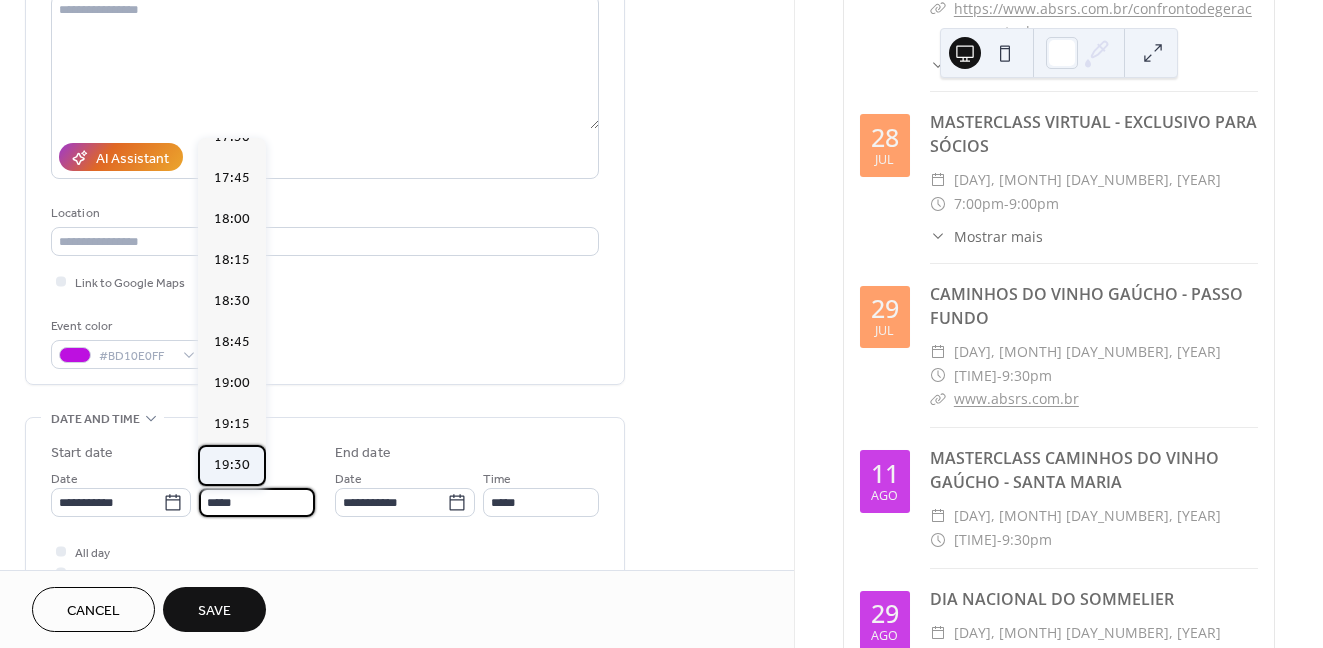 click on "19:30" at bounding box center (232, 465) 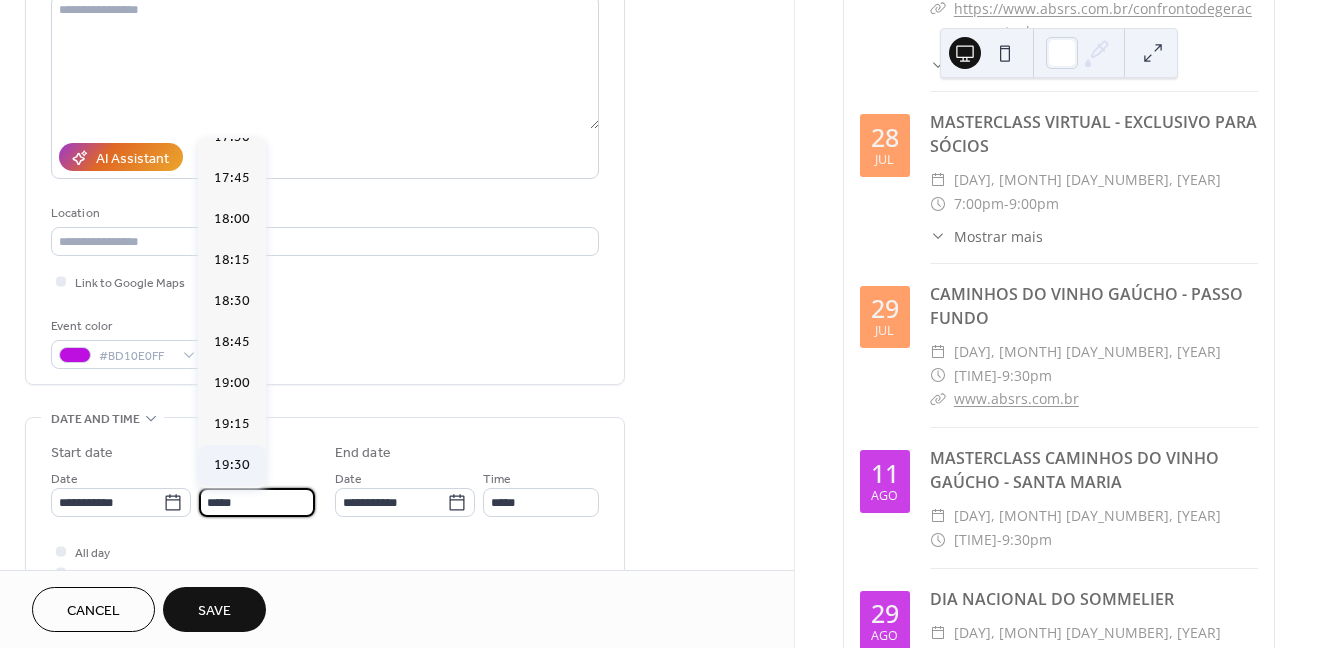 type on "*****" 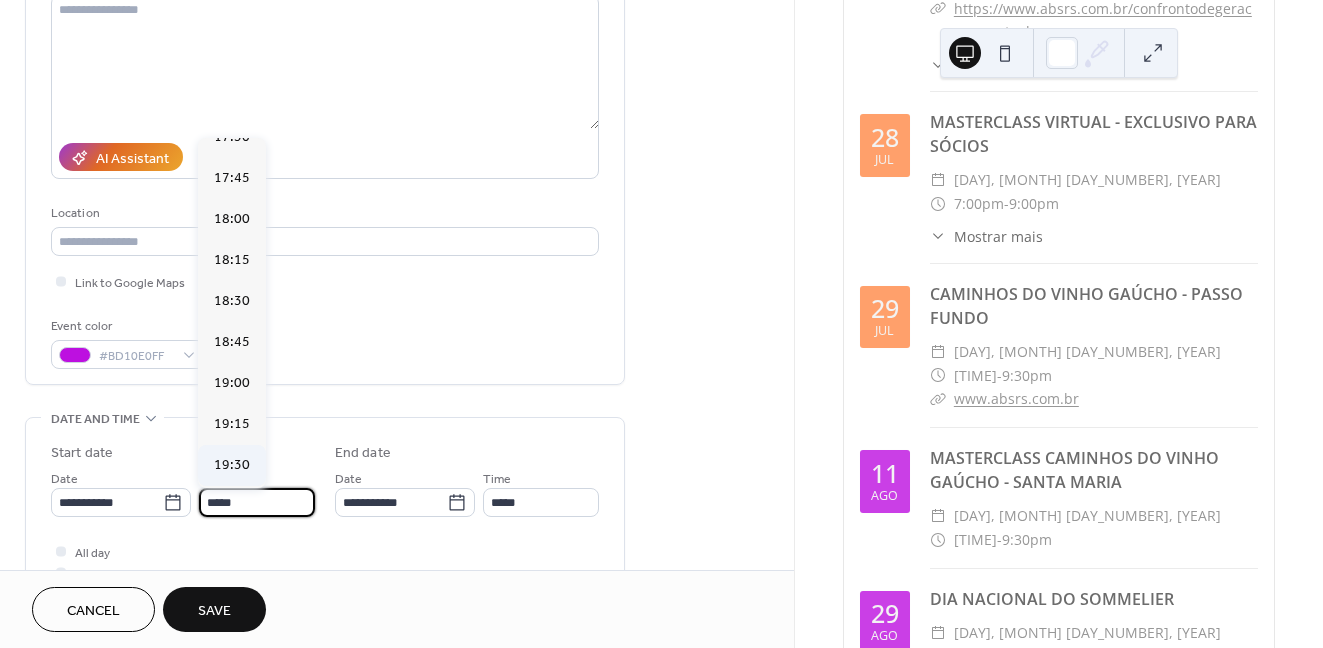 type on "*****" 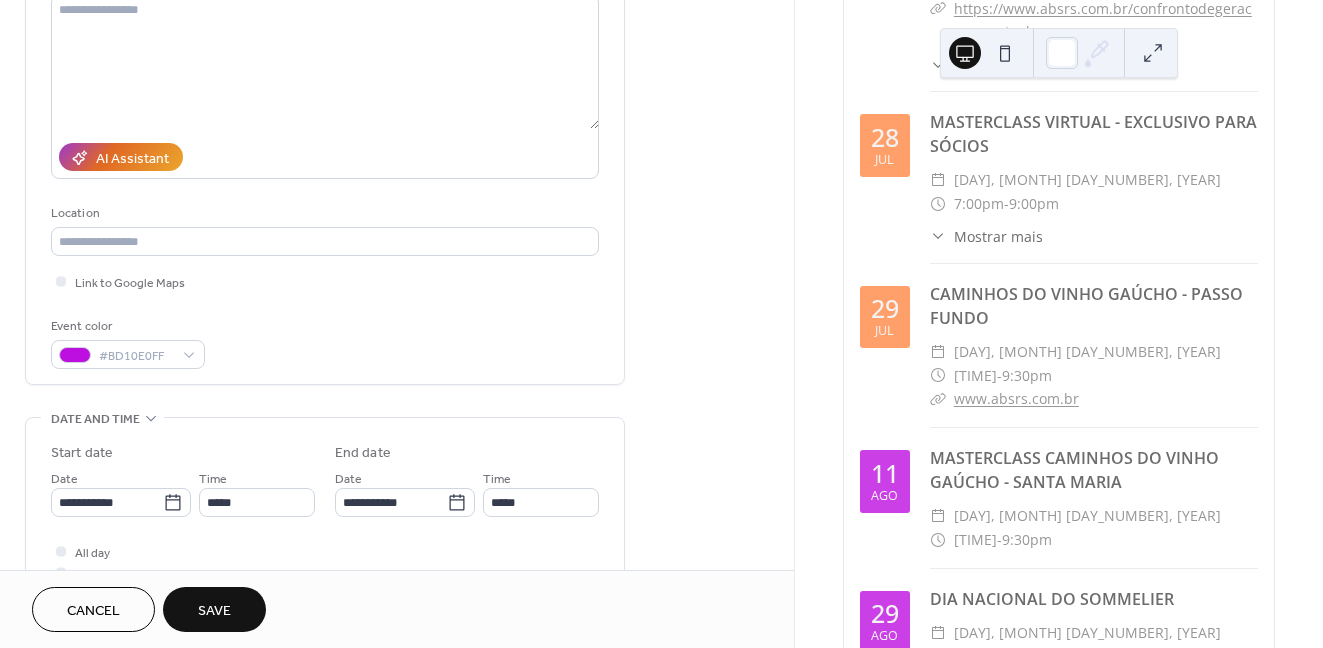 click on "Save" at bounding box center [214, 609] 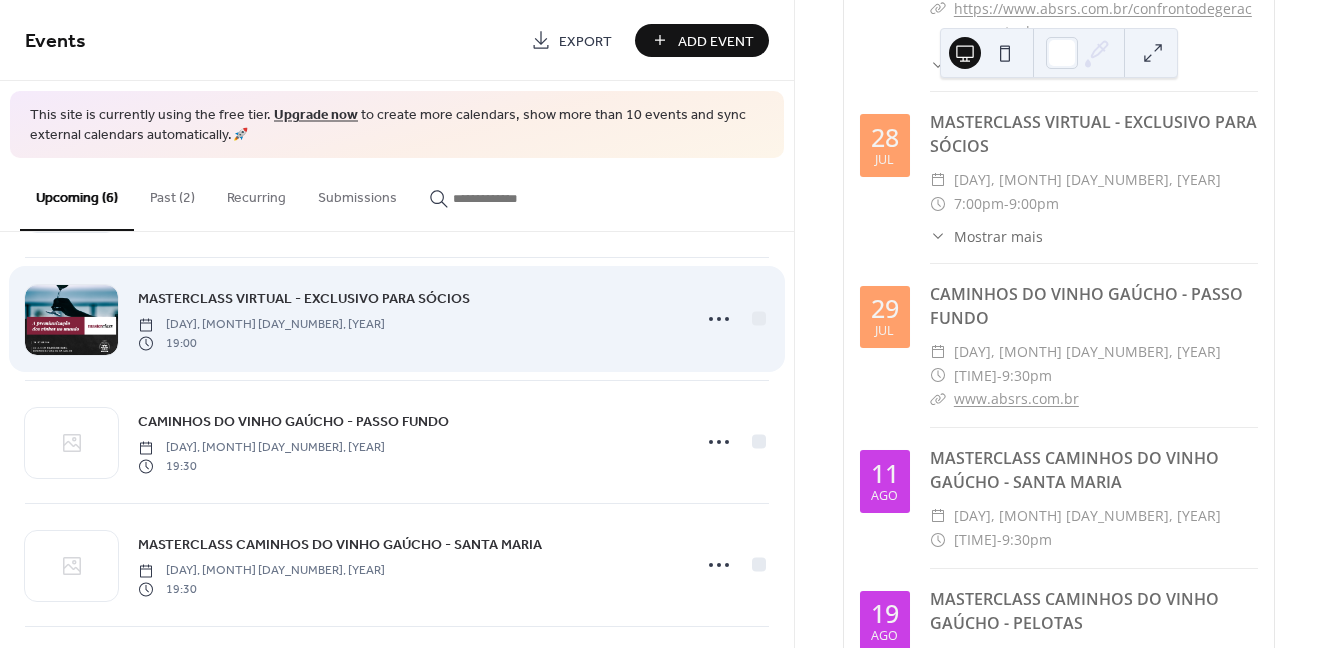 scroll, scrollTop: 381, scrollLeft: 0, axis: vertical 